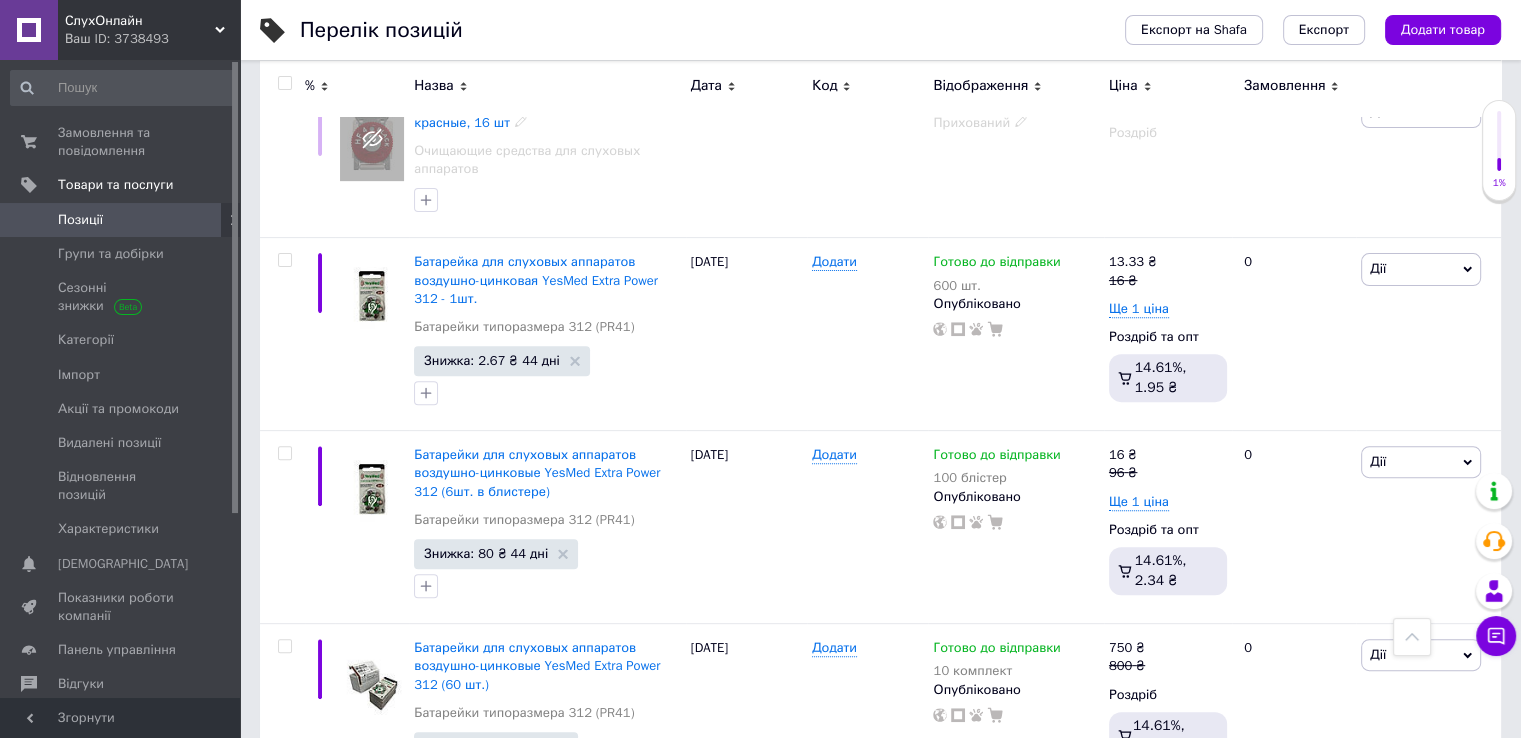 scroll, scrollTop: 650, scrollLeft: 0, axis: vertical 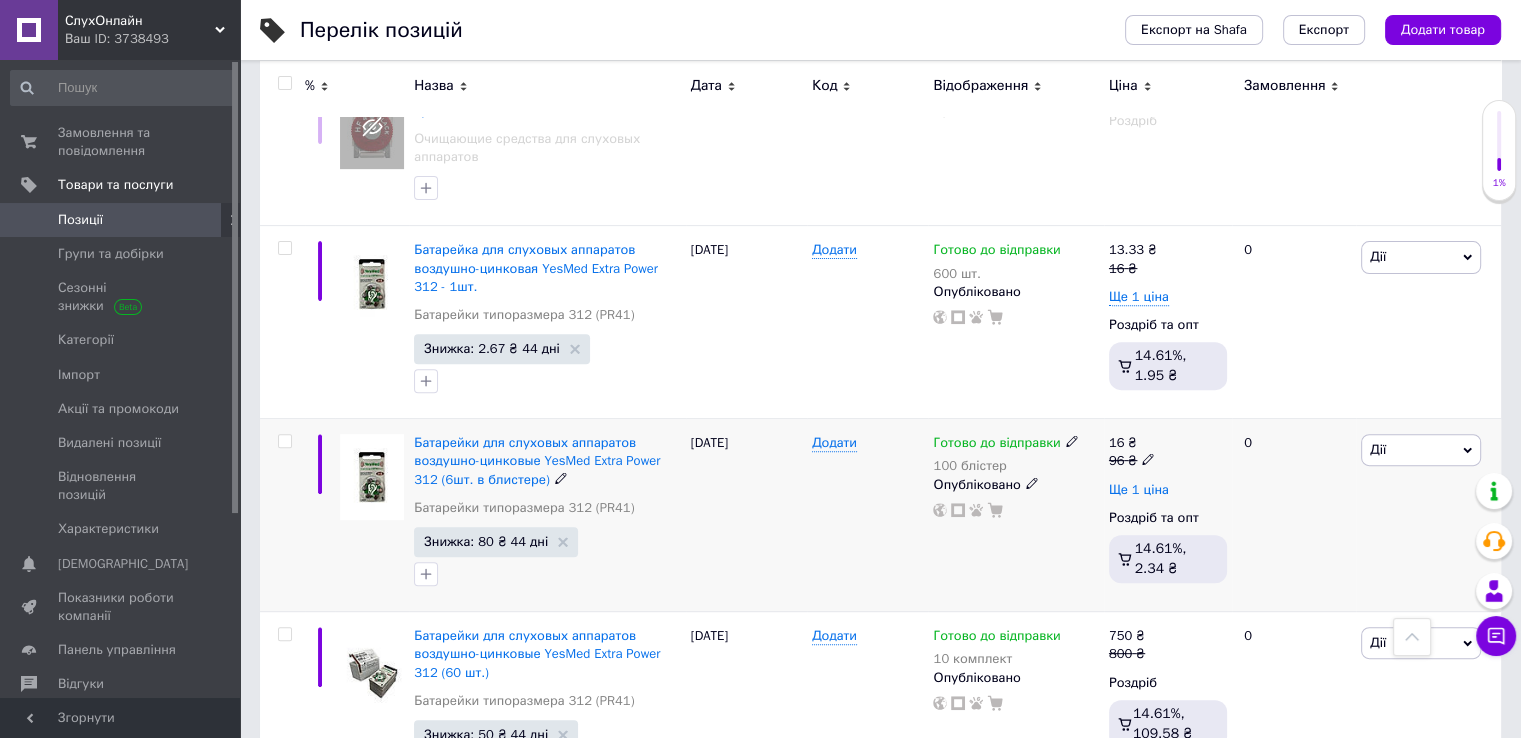 click on "Ще 1 ціна" at bounding box center [1139, 490] 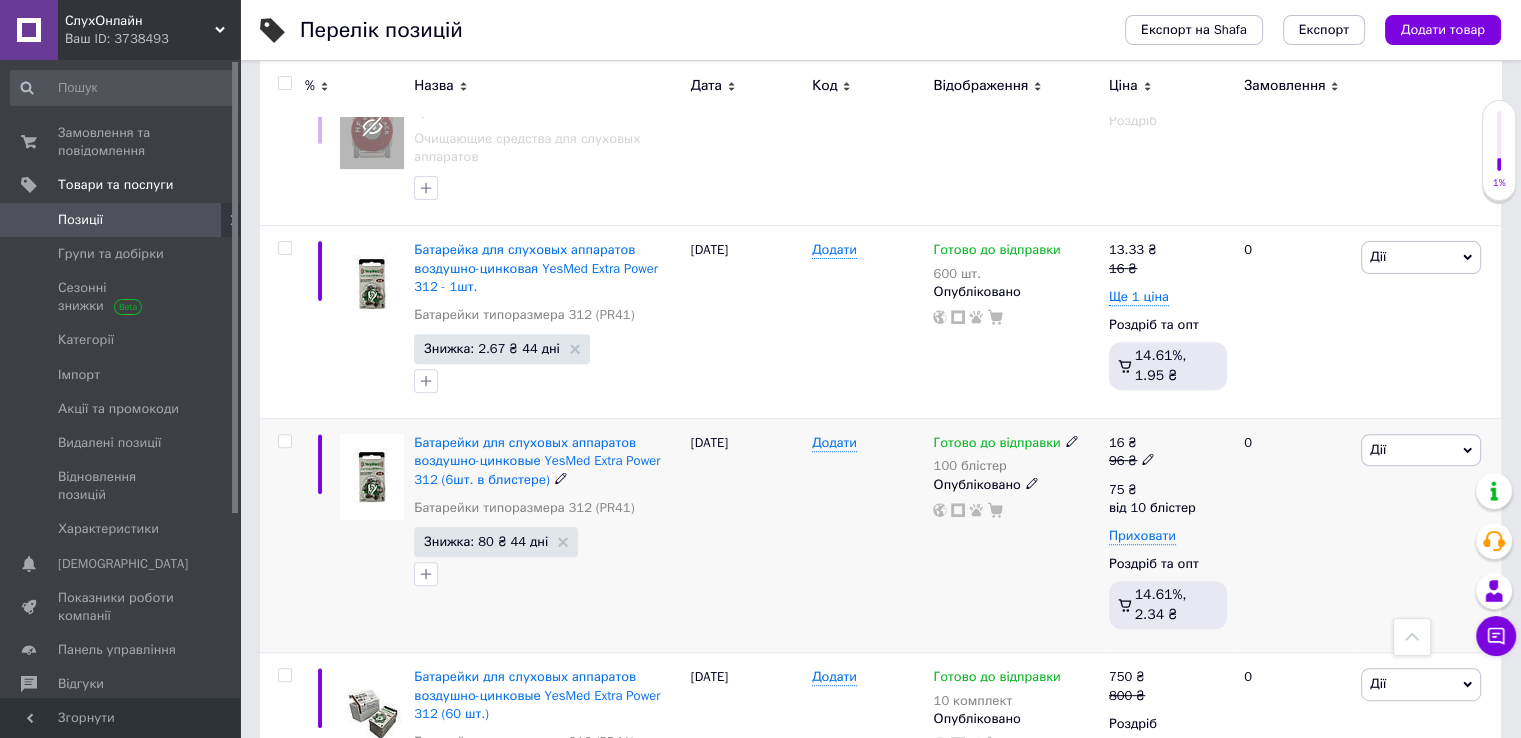 click on "Дії" at bounding box center [1421, 450] 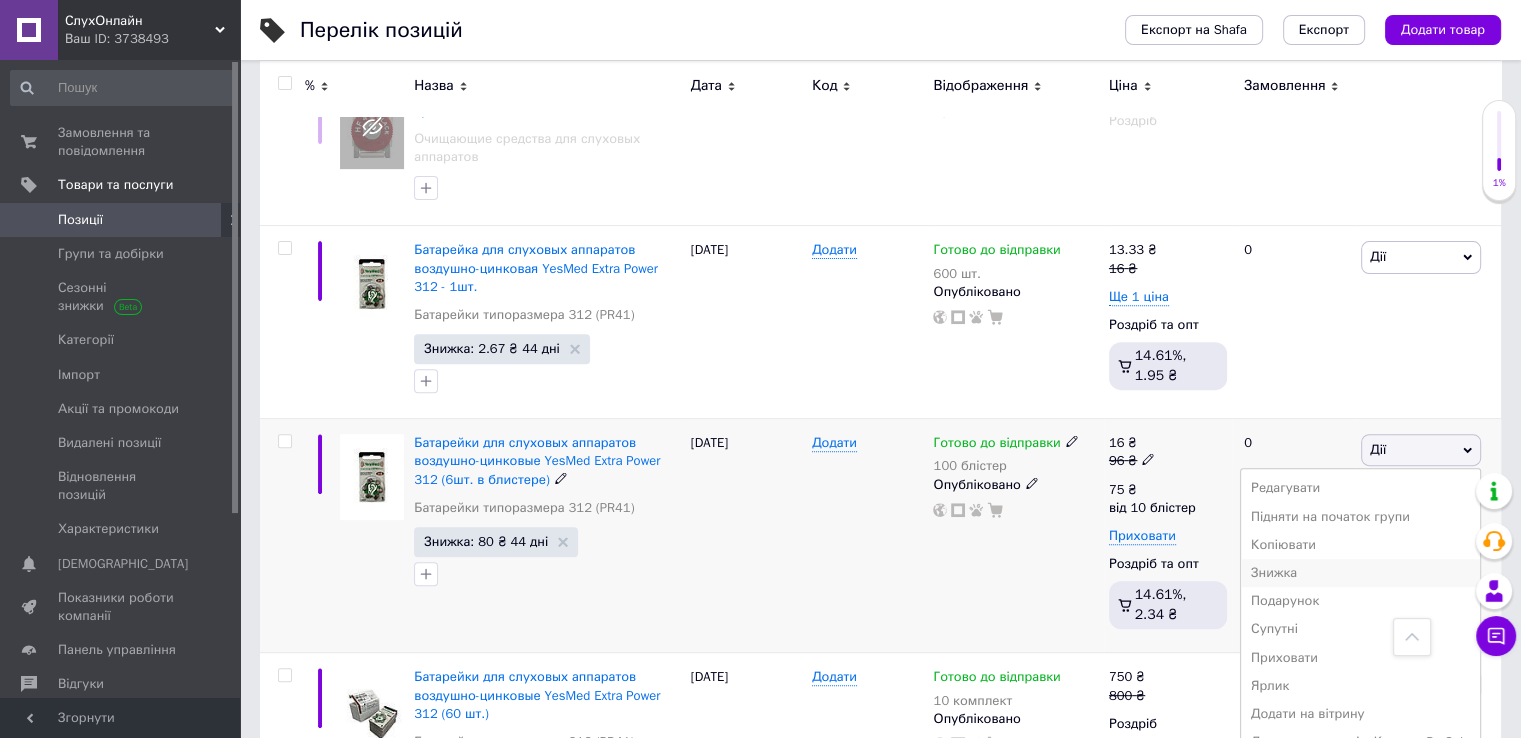 click on "Знижка" at bounding box center (1360, 573) 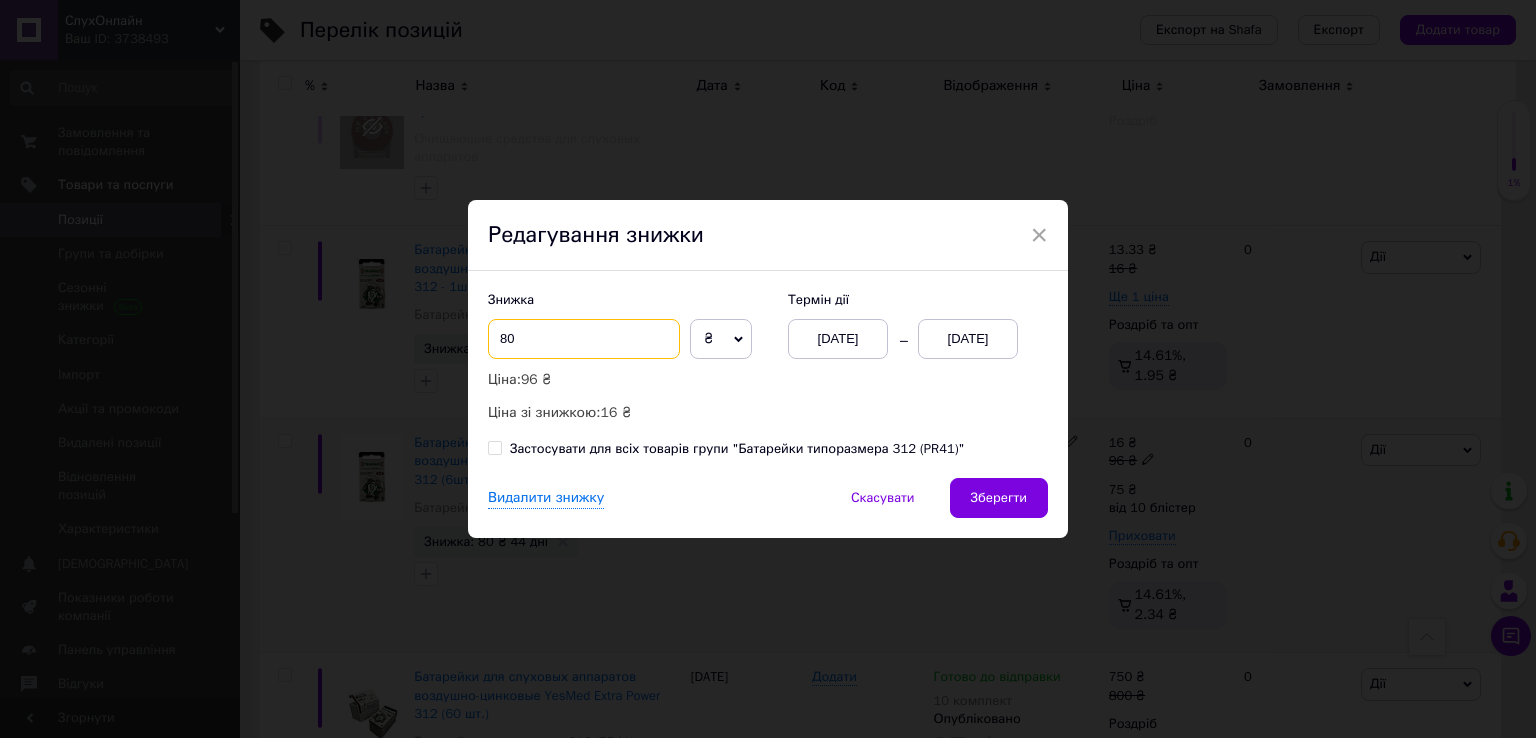 drag, startPoint x: 604, startPoint y: 344, endPoint x: 445, endPoint y: 343, distance: 159.00314 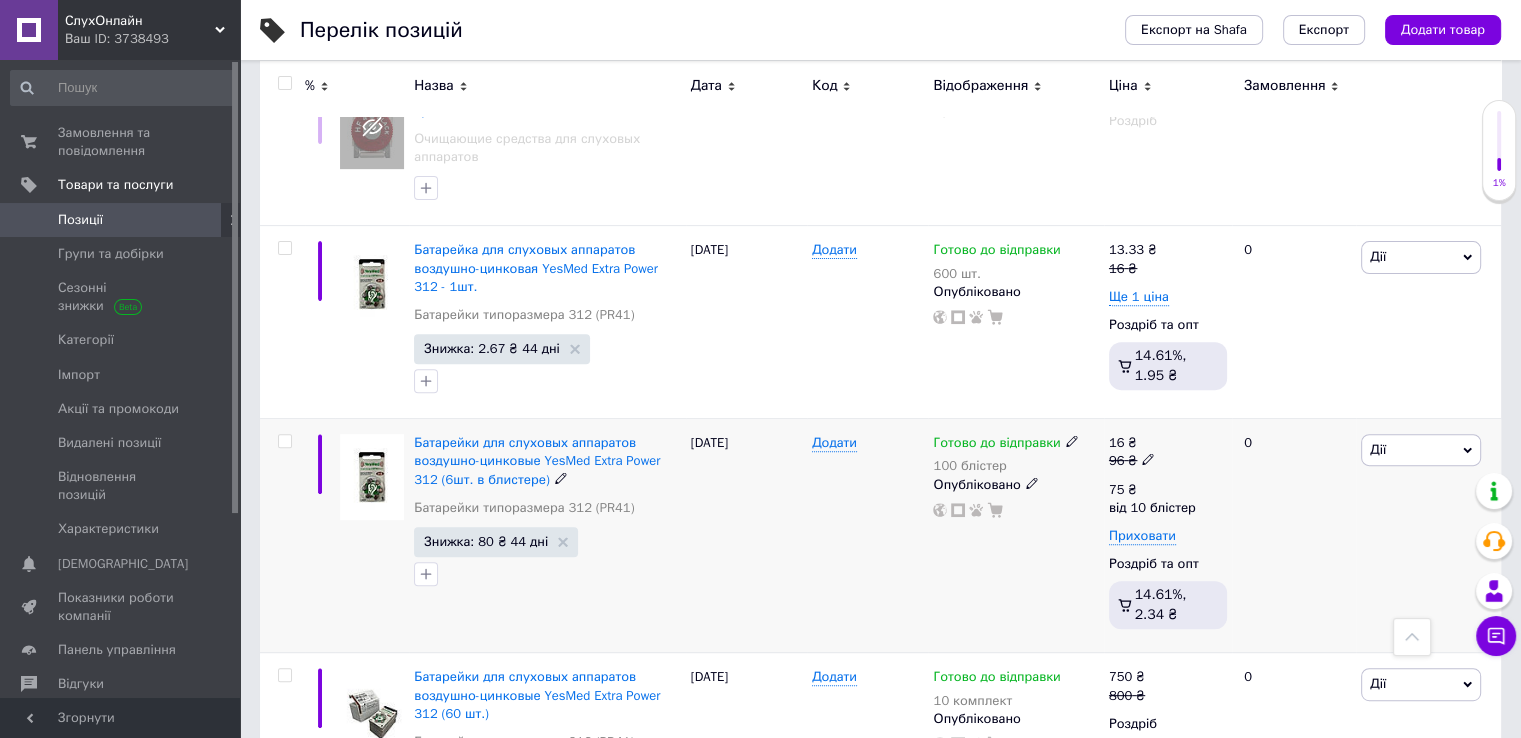 click on "Дії" at bounding box center [1421, 450] 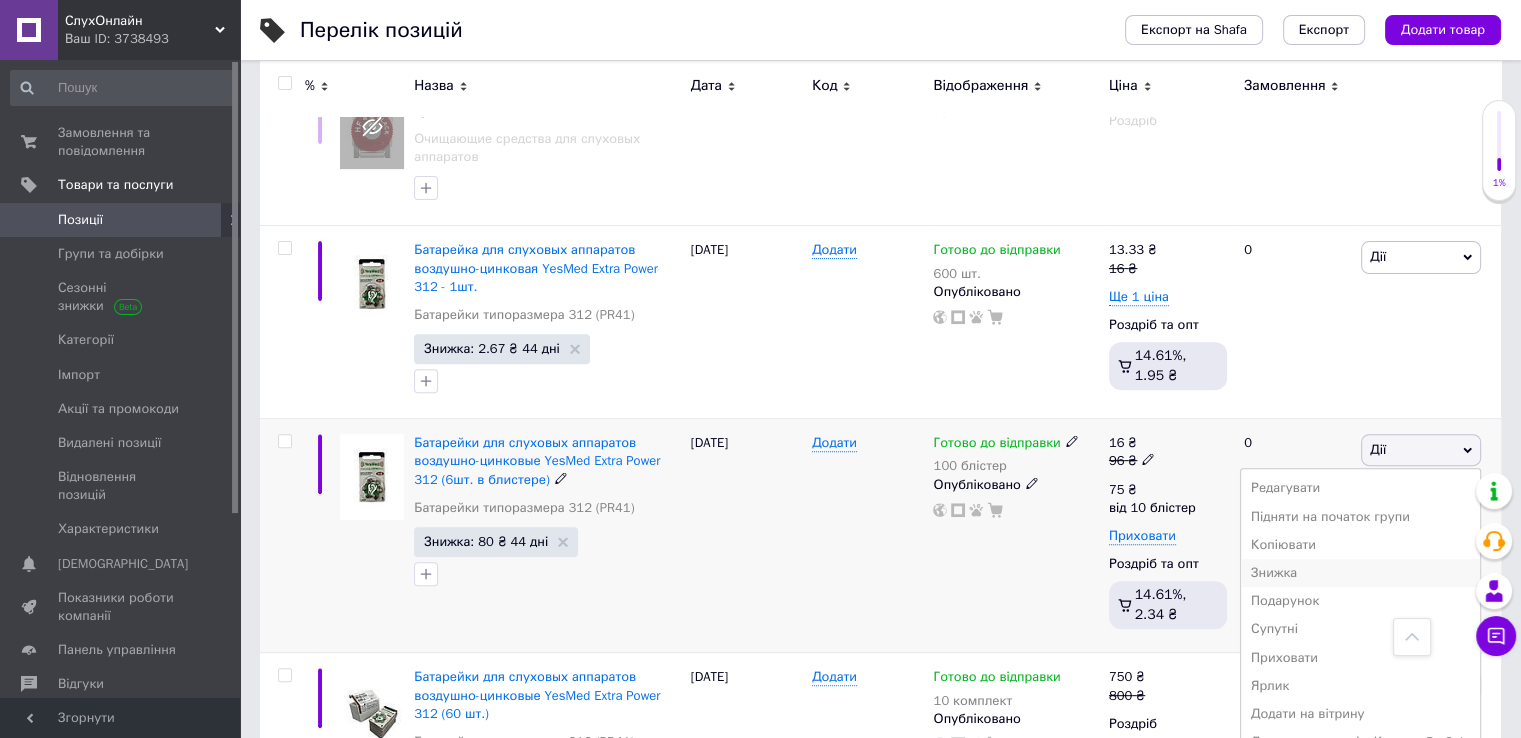 click on "Знижка" at bounding box center (1360, 573) 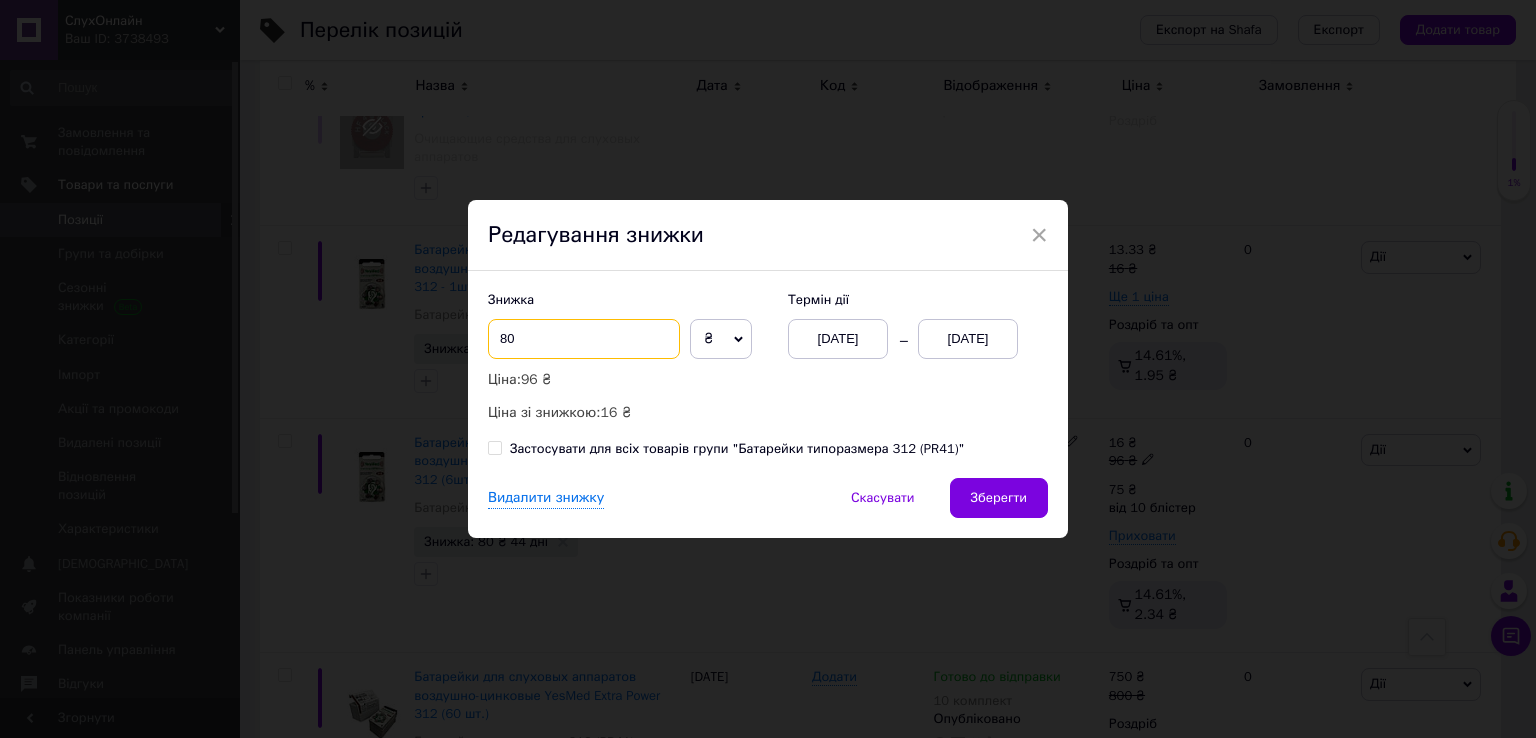 click on "80" at bounding box center (584, 339) 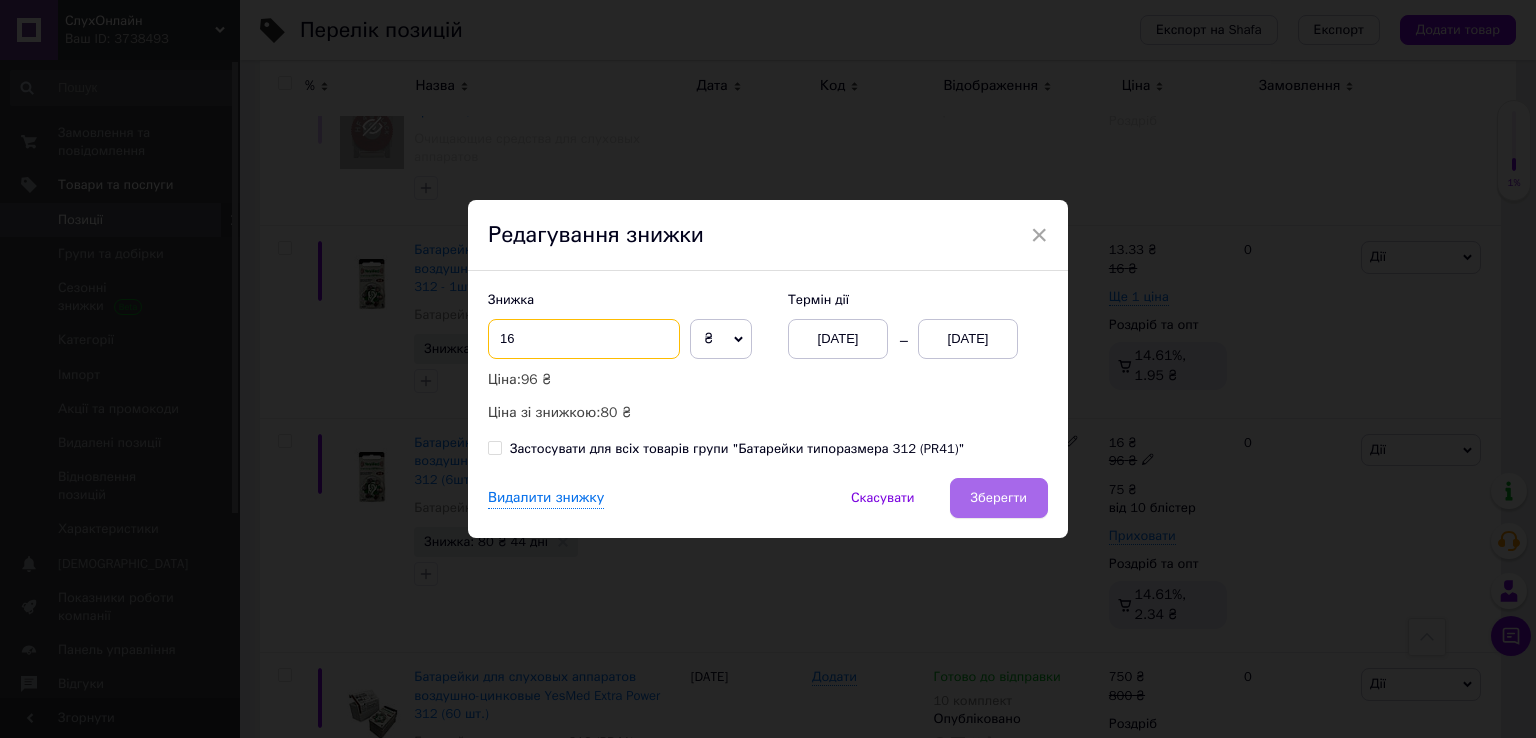 type on "16" 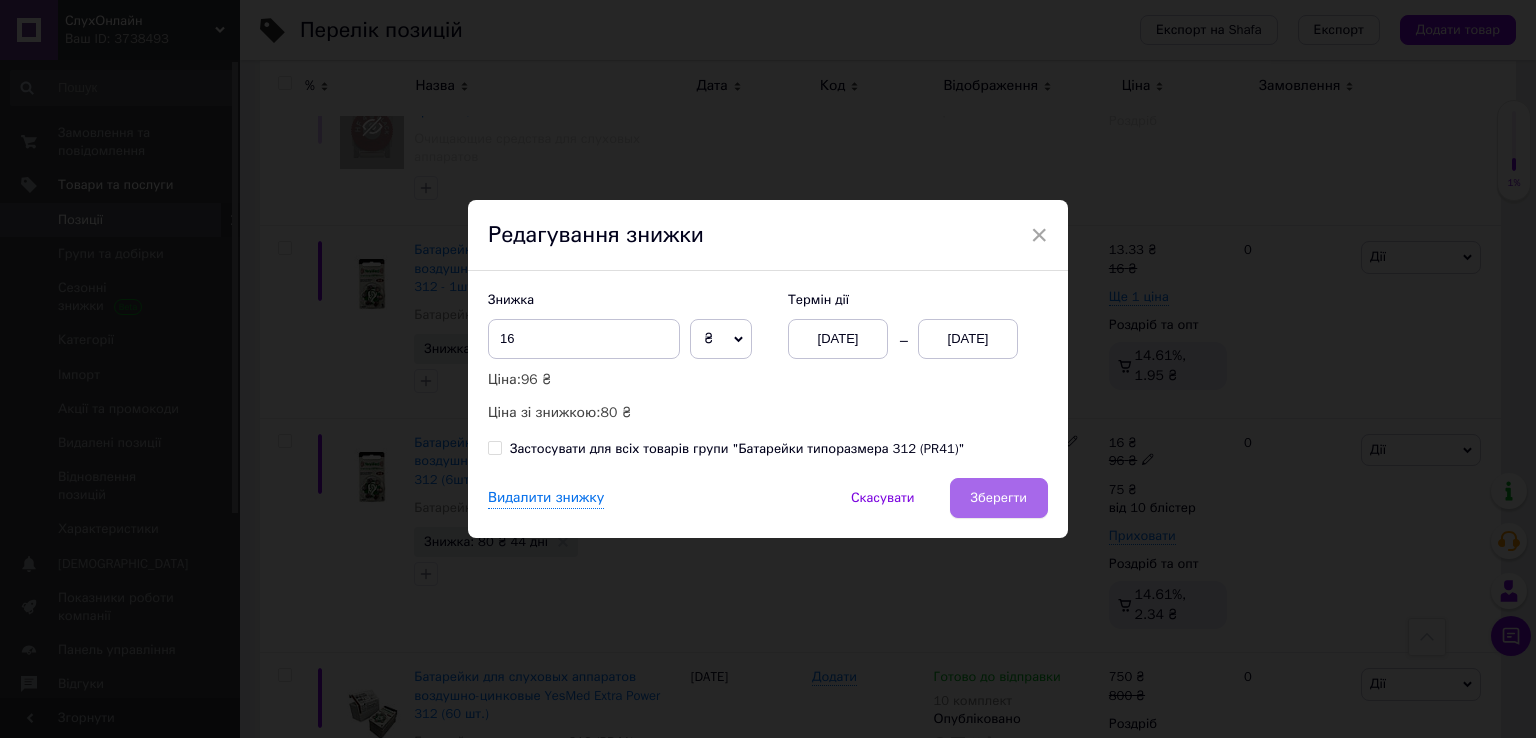 click on "Зберегти" at bounding box center [999, 498] 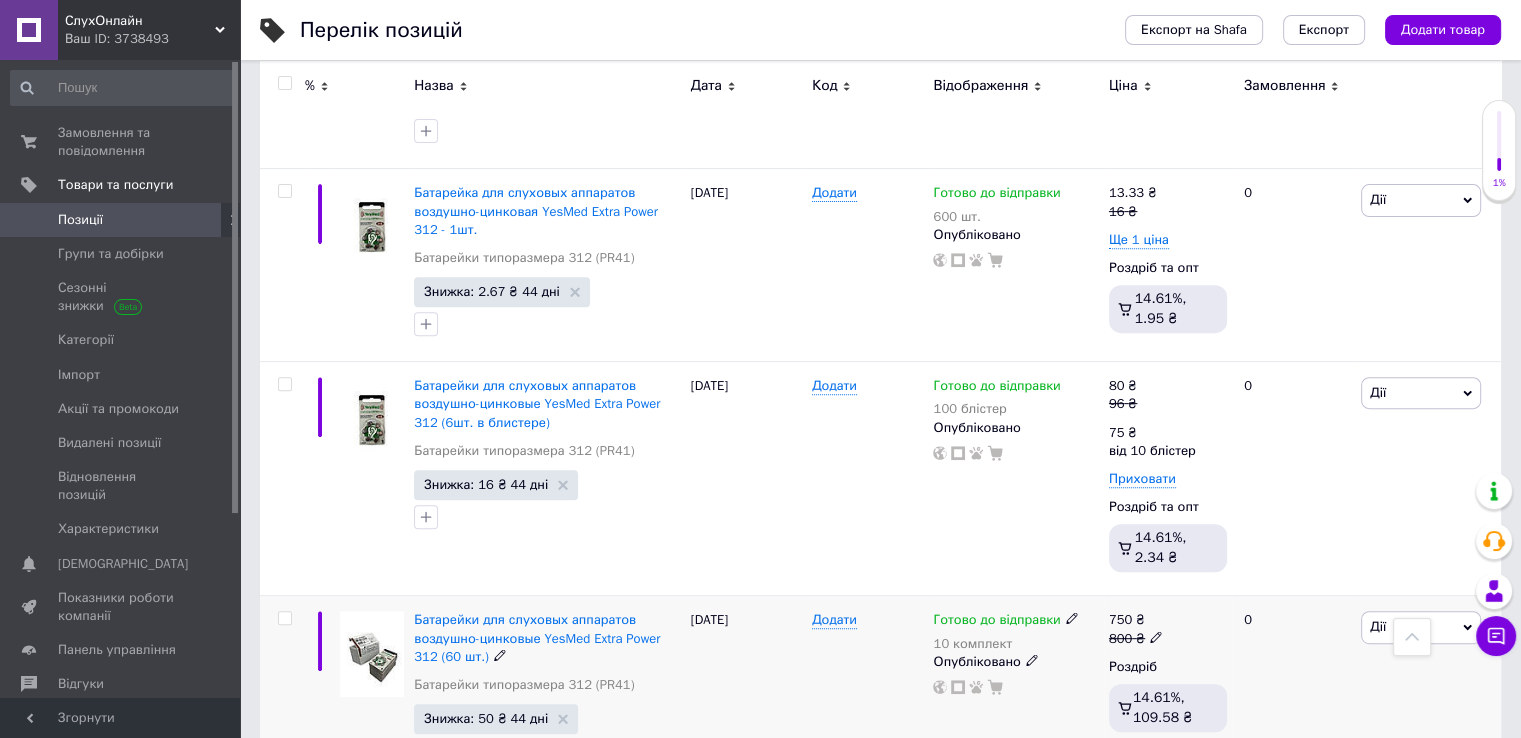 scroll, scrollTop: 666, scrollLeft: 0, axis: vertical 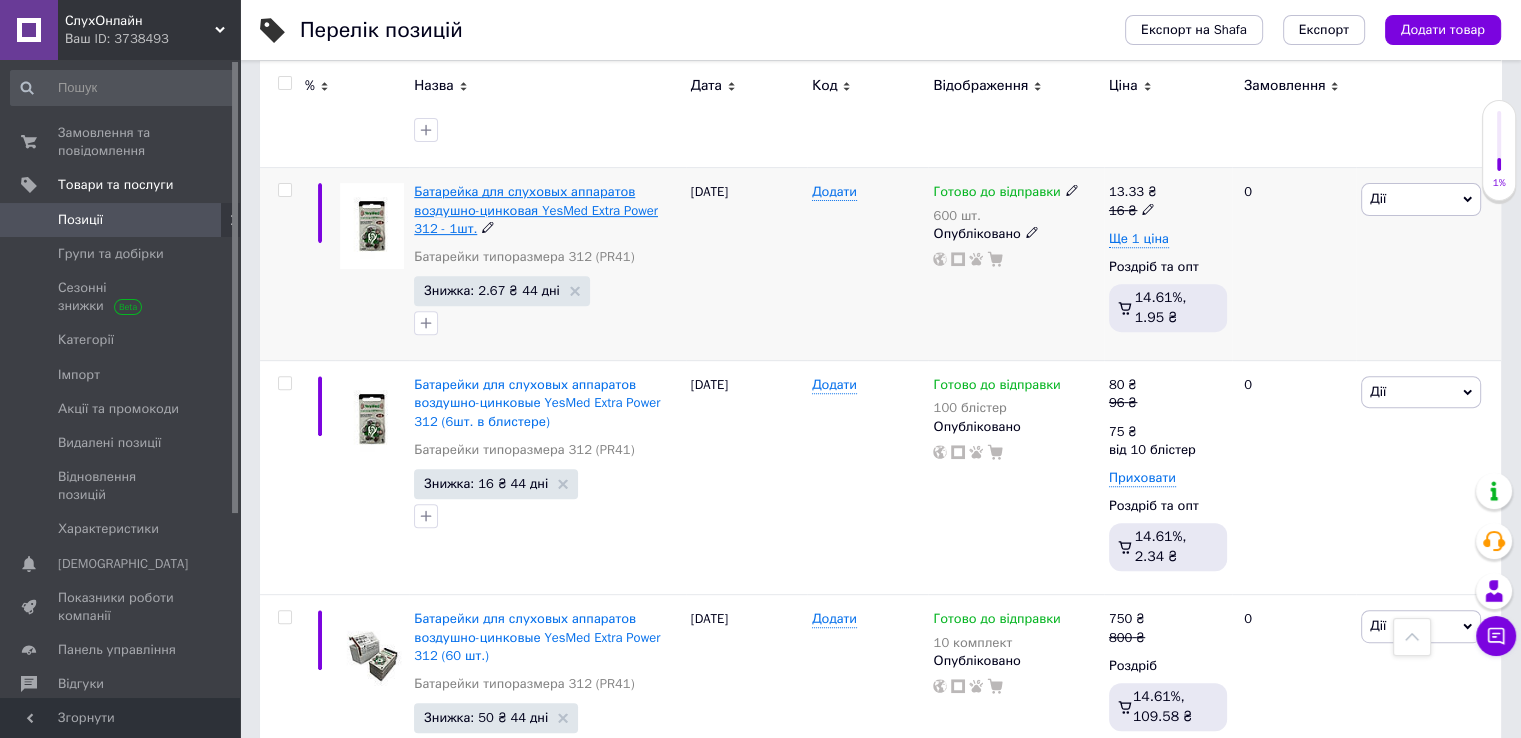 click on "Батарейка для слуховых аппаратов воздушно-цинковая YesMed Extra Power 312 - 1шт." at bounding box center [536, 209] 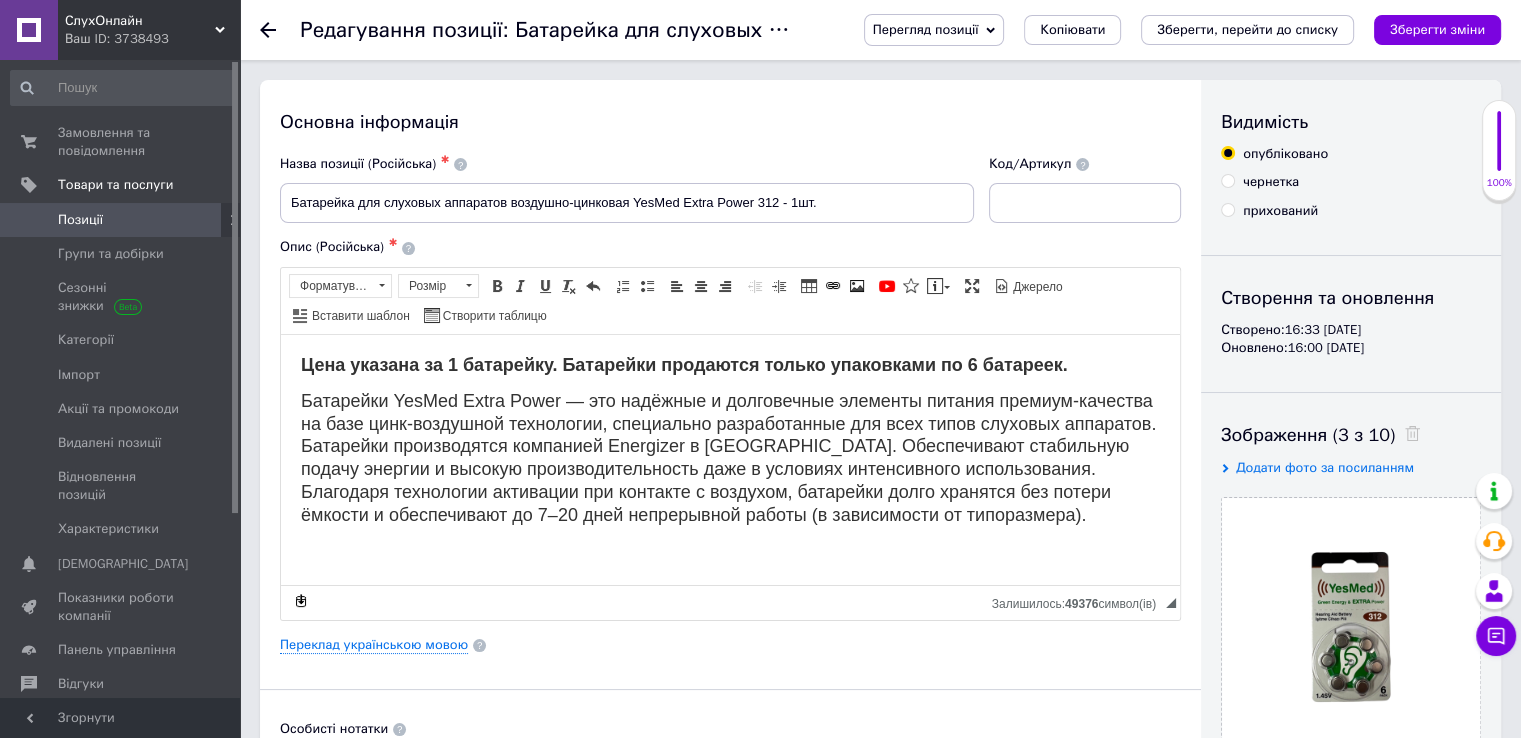 scroll, scrollTop: 0, scrollLeft: 0, axis: both 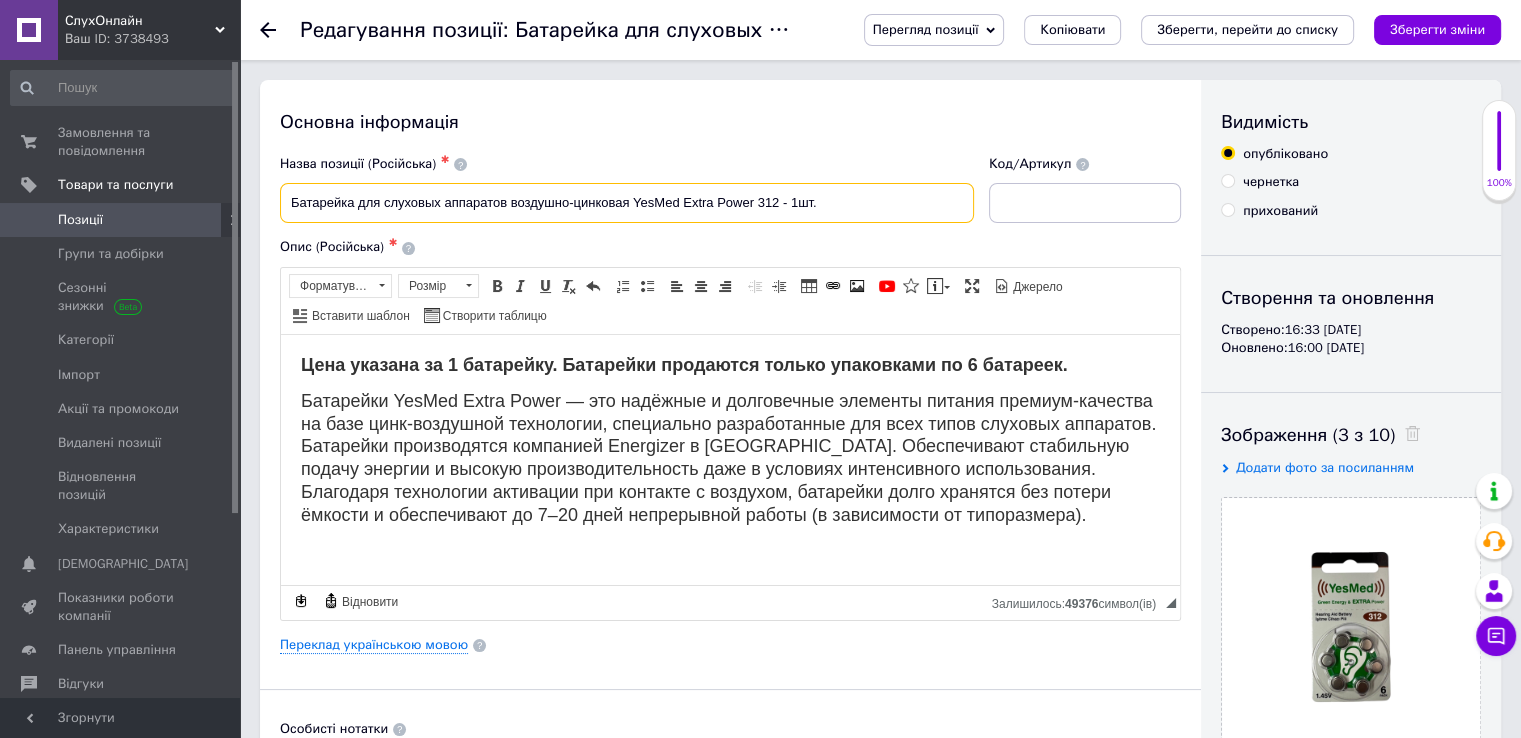 drag, startPoint x: 632, startPoint y: 203, endPoint x: 686, endPoint y: 210, distance: 54.451813 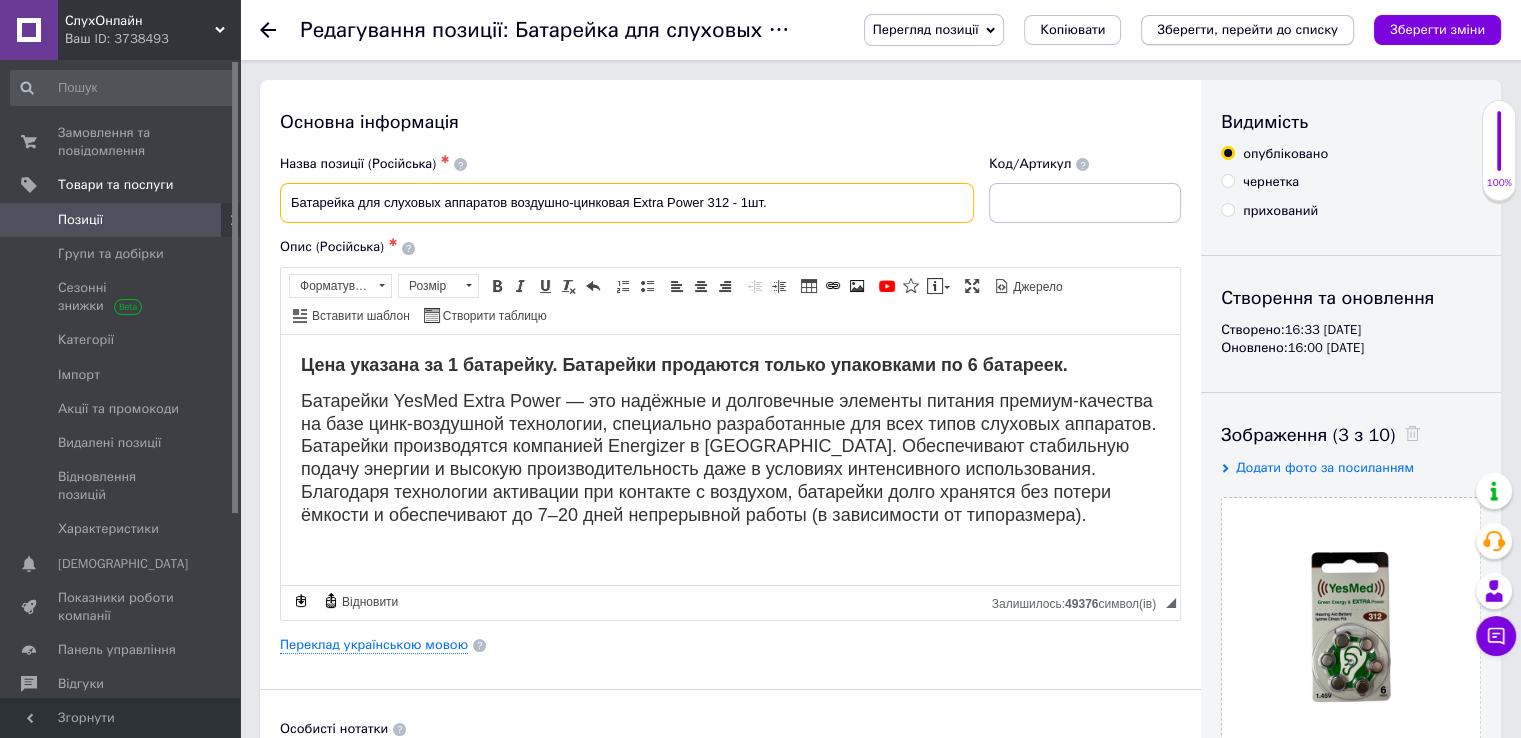 type on "Батарейка для слуховых аппаратов воздушно-цинковая Extra Power 312 - 1шт." 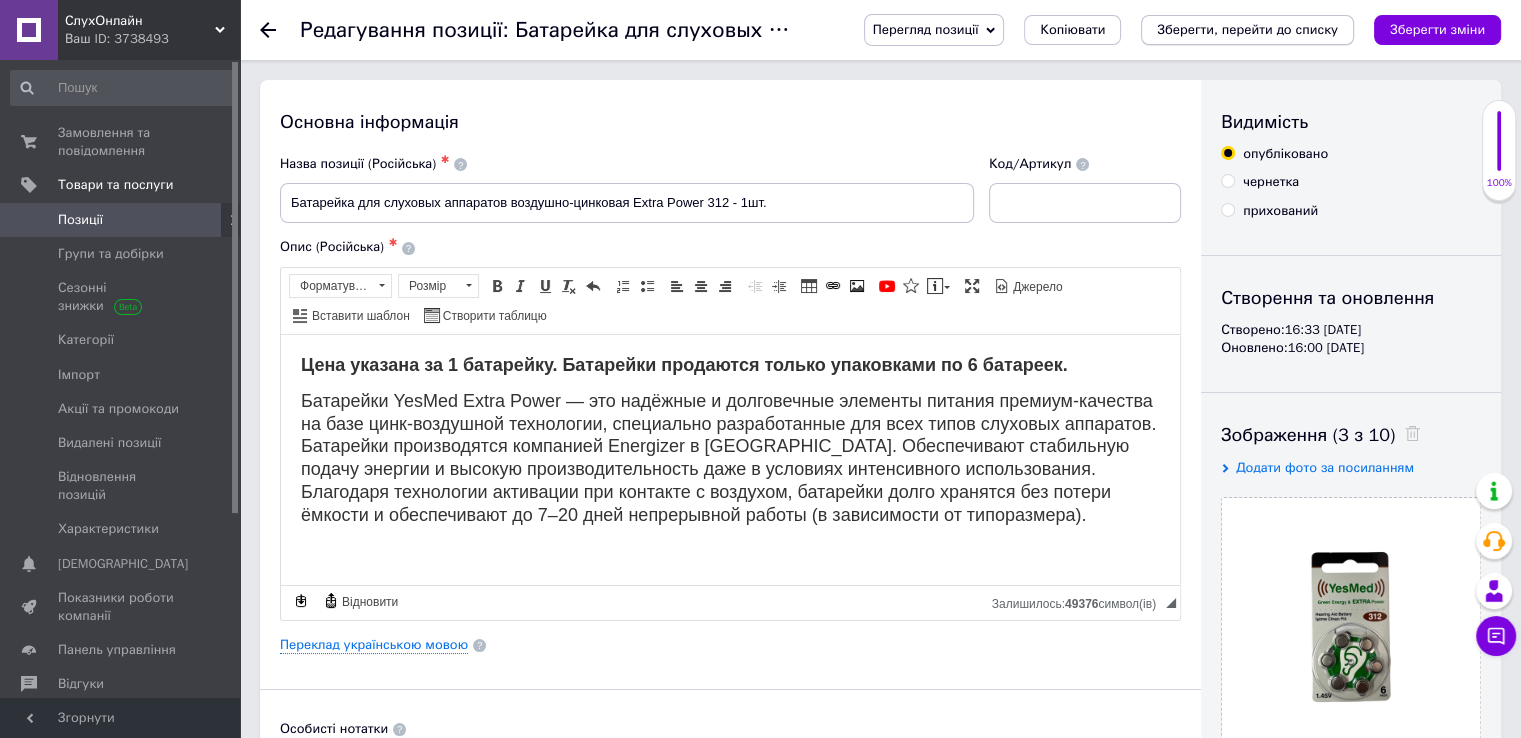 click on "Зберегти, перейти до списку" at bounding box center [1247, 29] 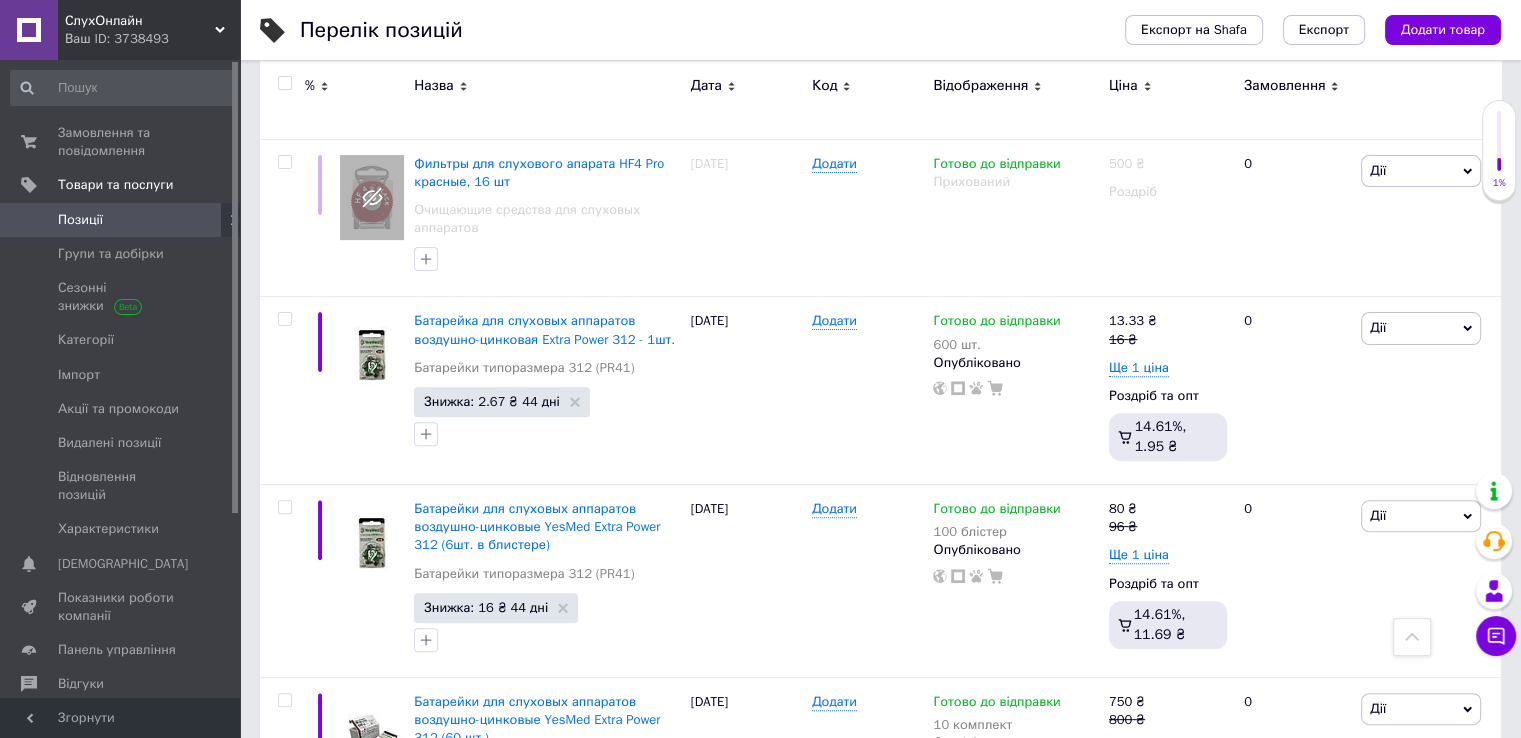 scroll, scrollTop: 691, scrollLeft: 0, axis: vertical 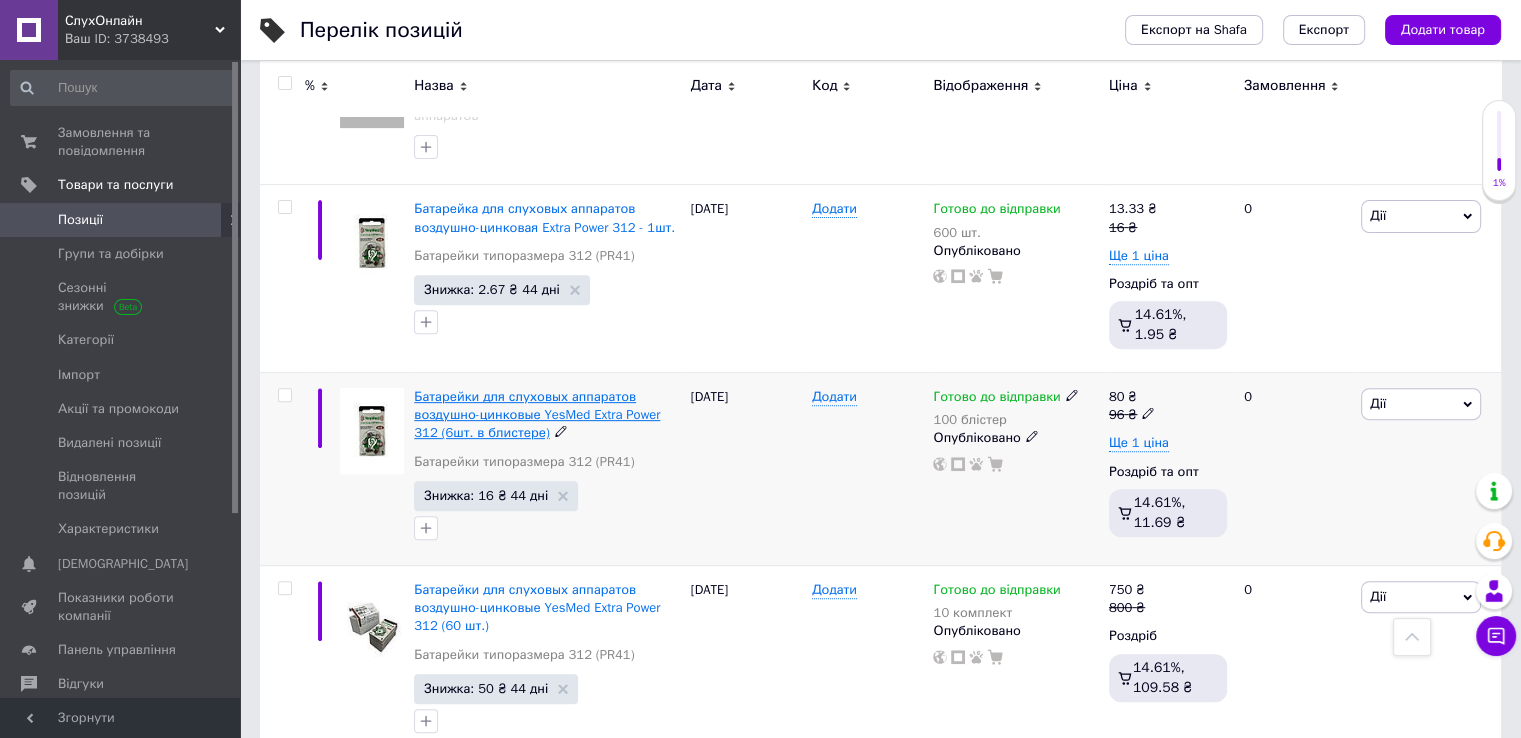 click on "Батарейки для слуховых аппаратов воздушно-цинковые YesMed Extra Power 312 (6шт. в блистере)" at bounding box center [537, 414] 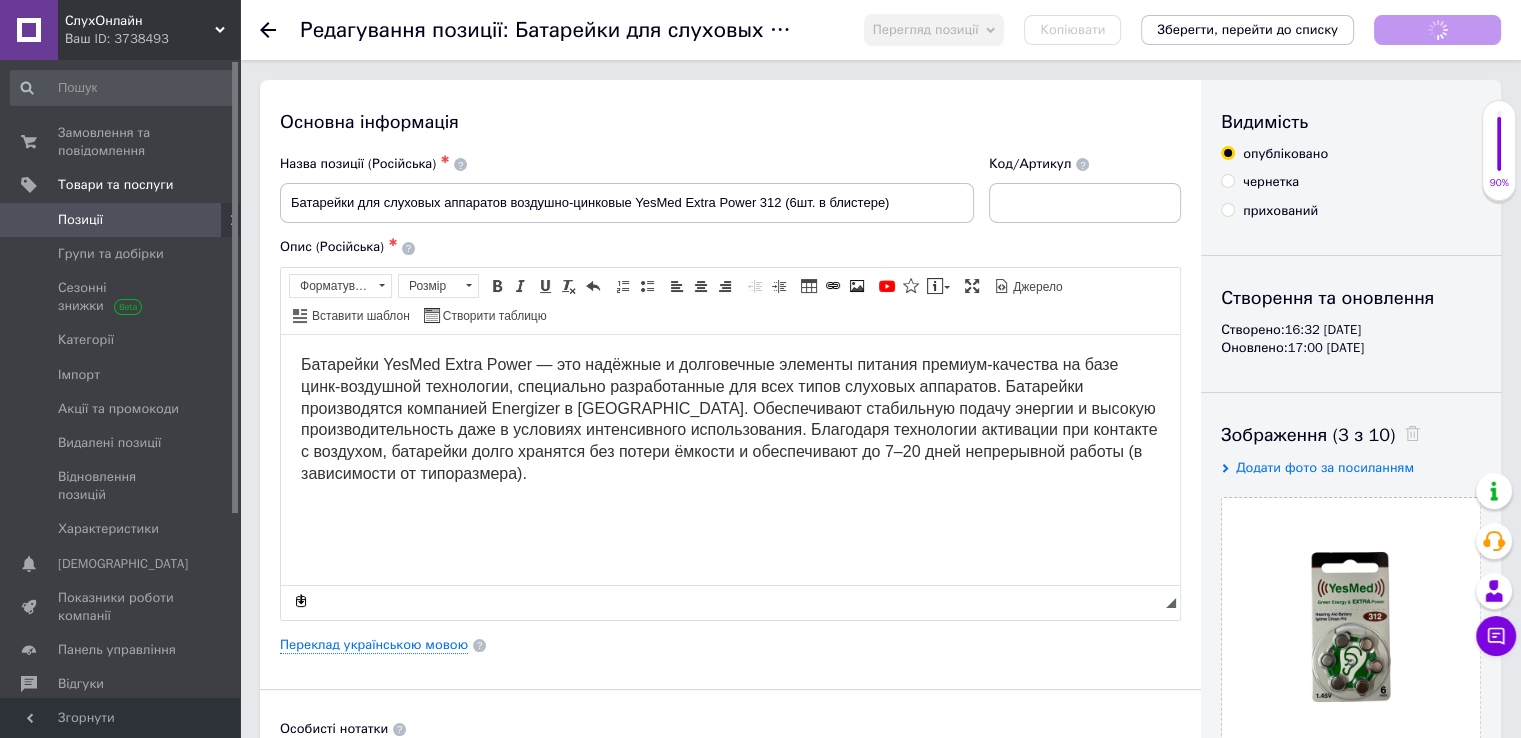 scroll, scrollTop: 0, scrollLeft: 0, axis: both 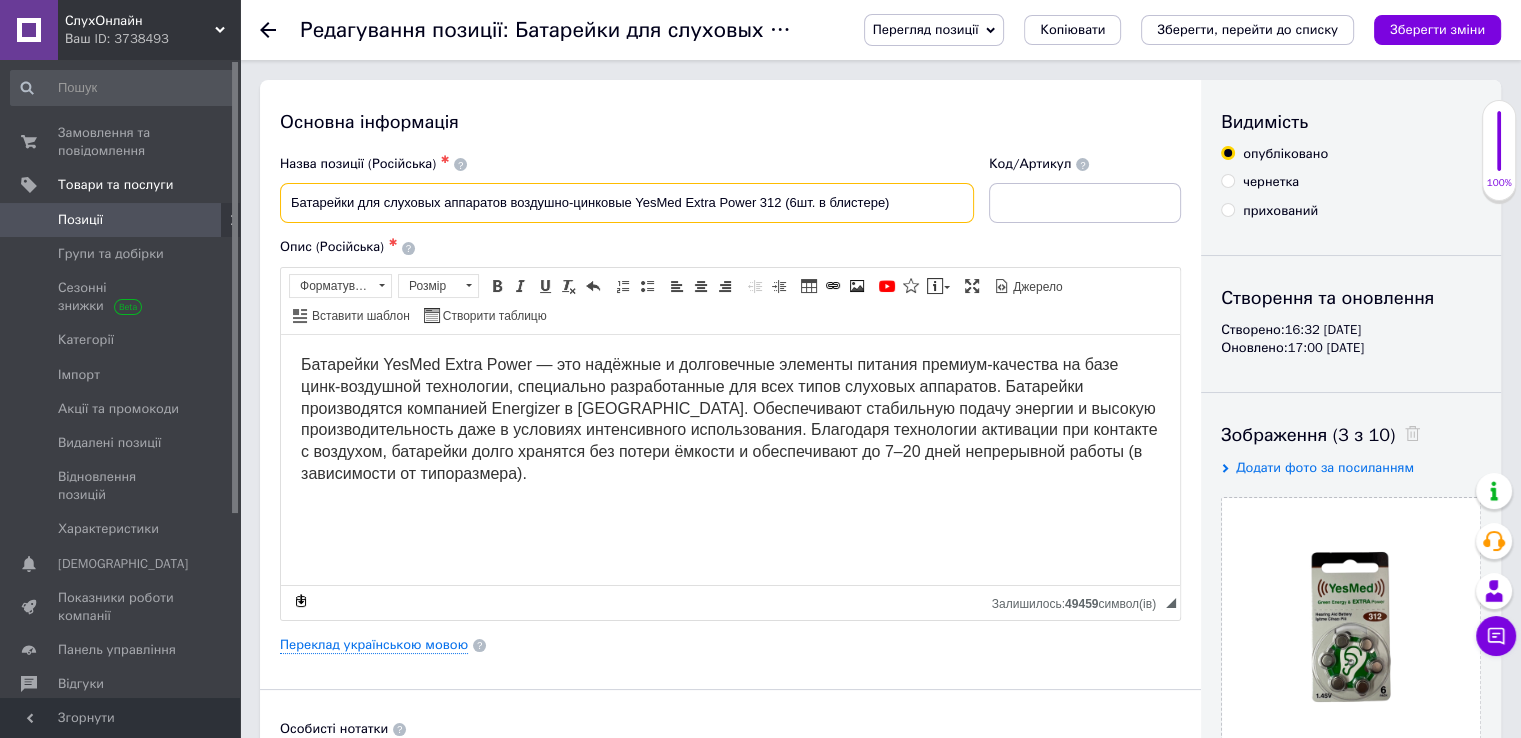 drag, startPoint x: 636, startPoint y: 208, endPoint x: 685, endPoint y: 210, distance: 49.0408 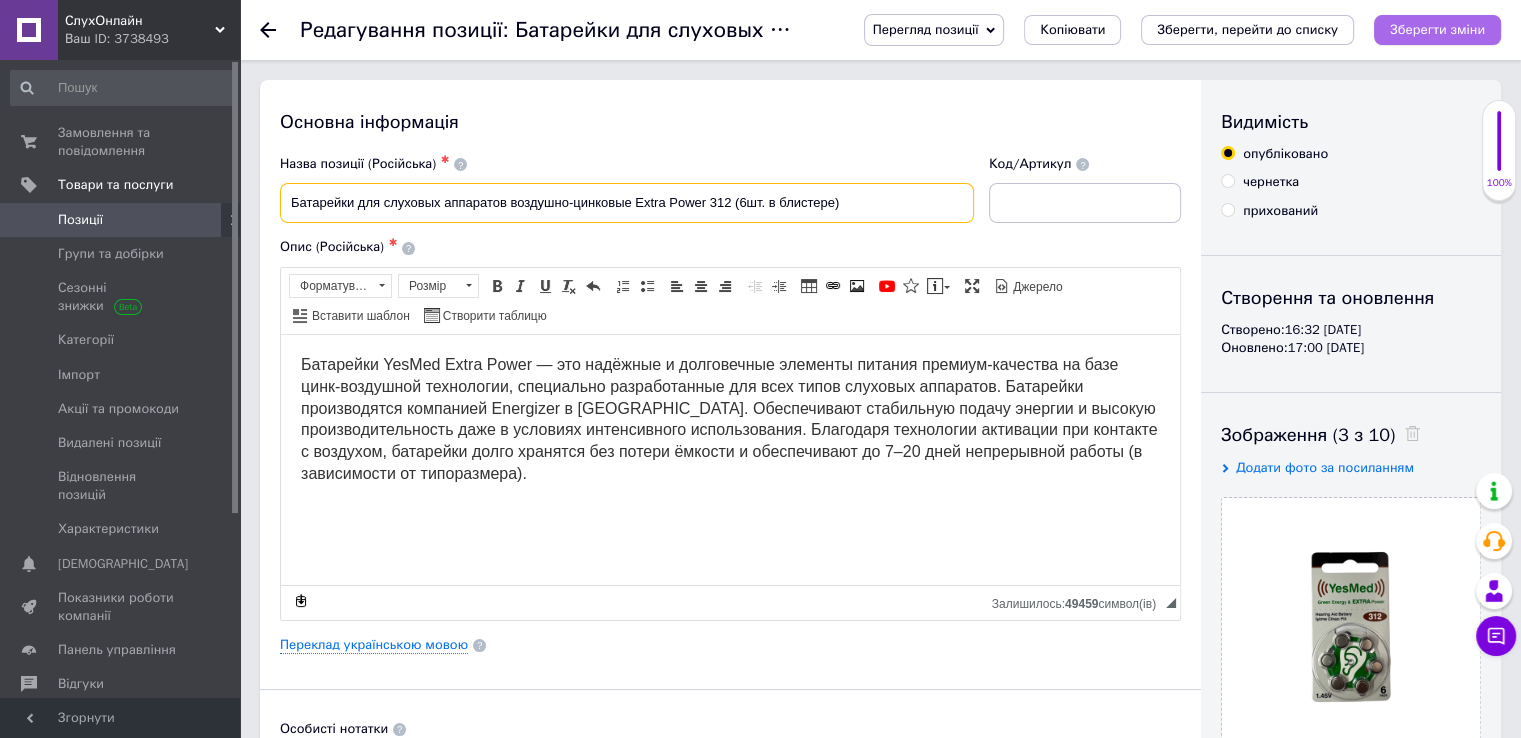 type on "Батарейки для слуховых аппаратов воздушно-цинковые Extra Power 312 (6шт. в блистере)" 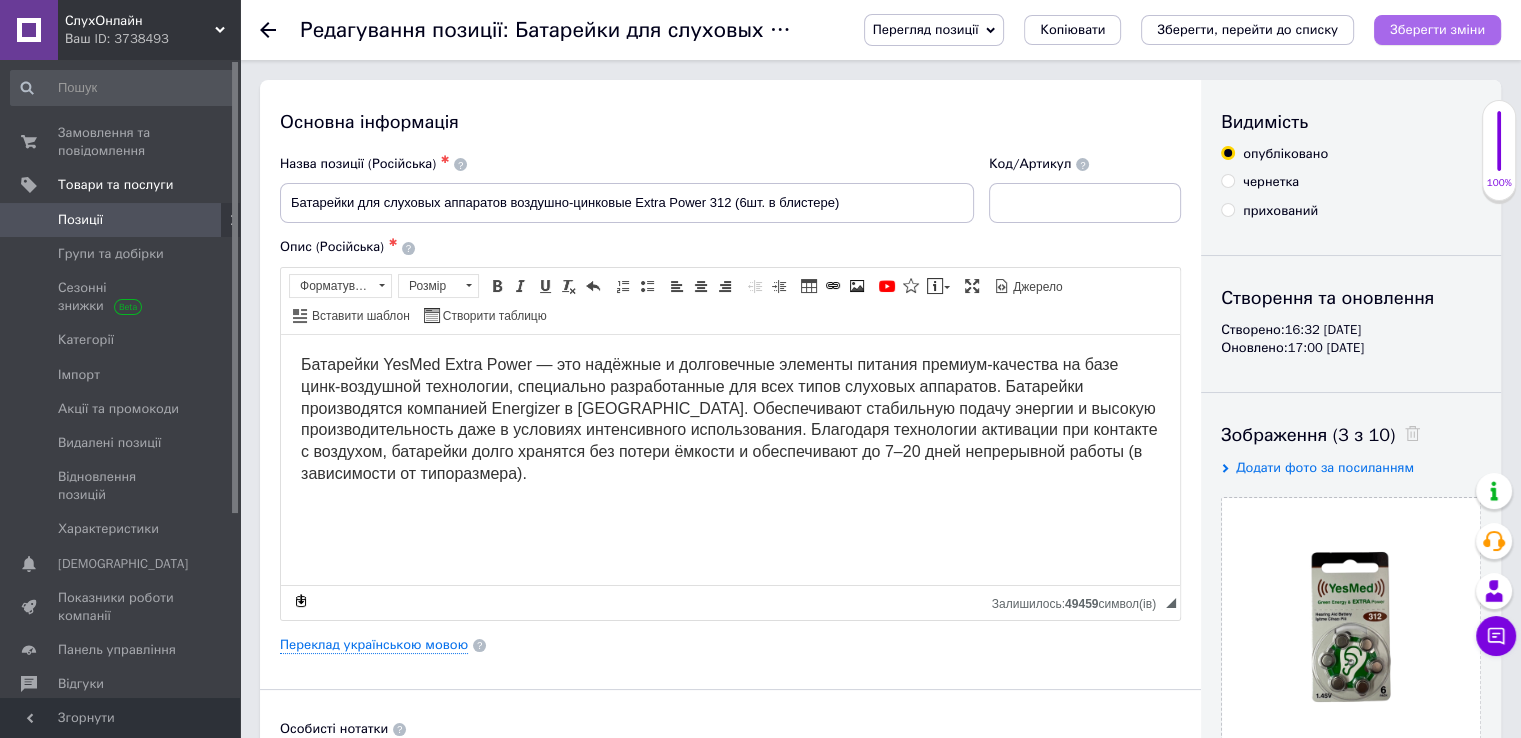 click on "Зберегти зміни" at bounding box center (1437, 30) 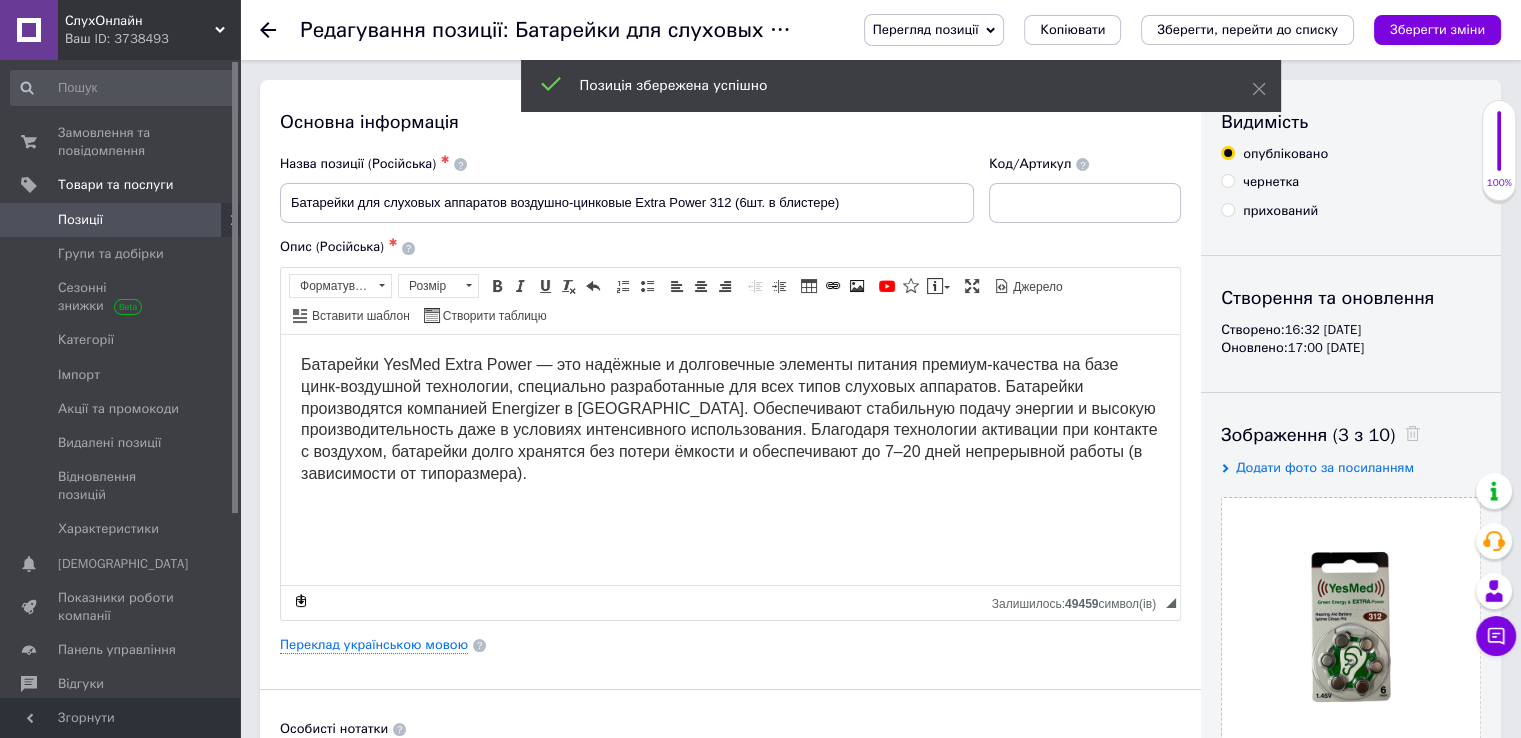 click 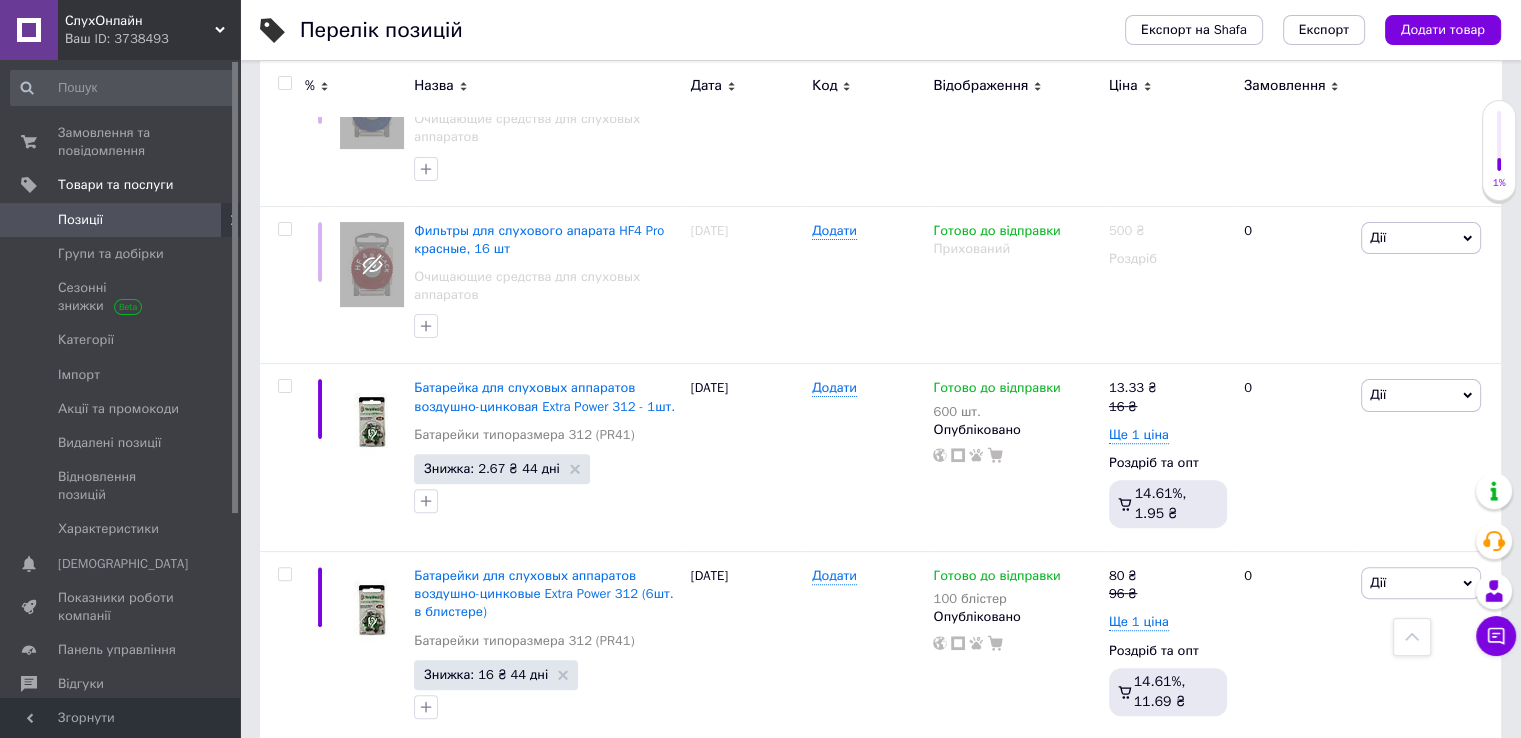 scroll, scrollTop: 767, scrollLeft: 0, axis: vertical 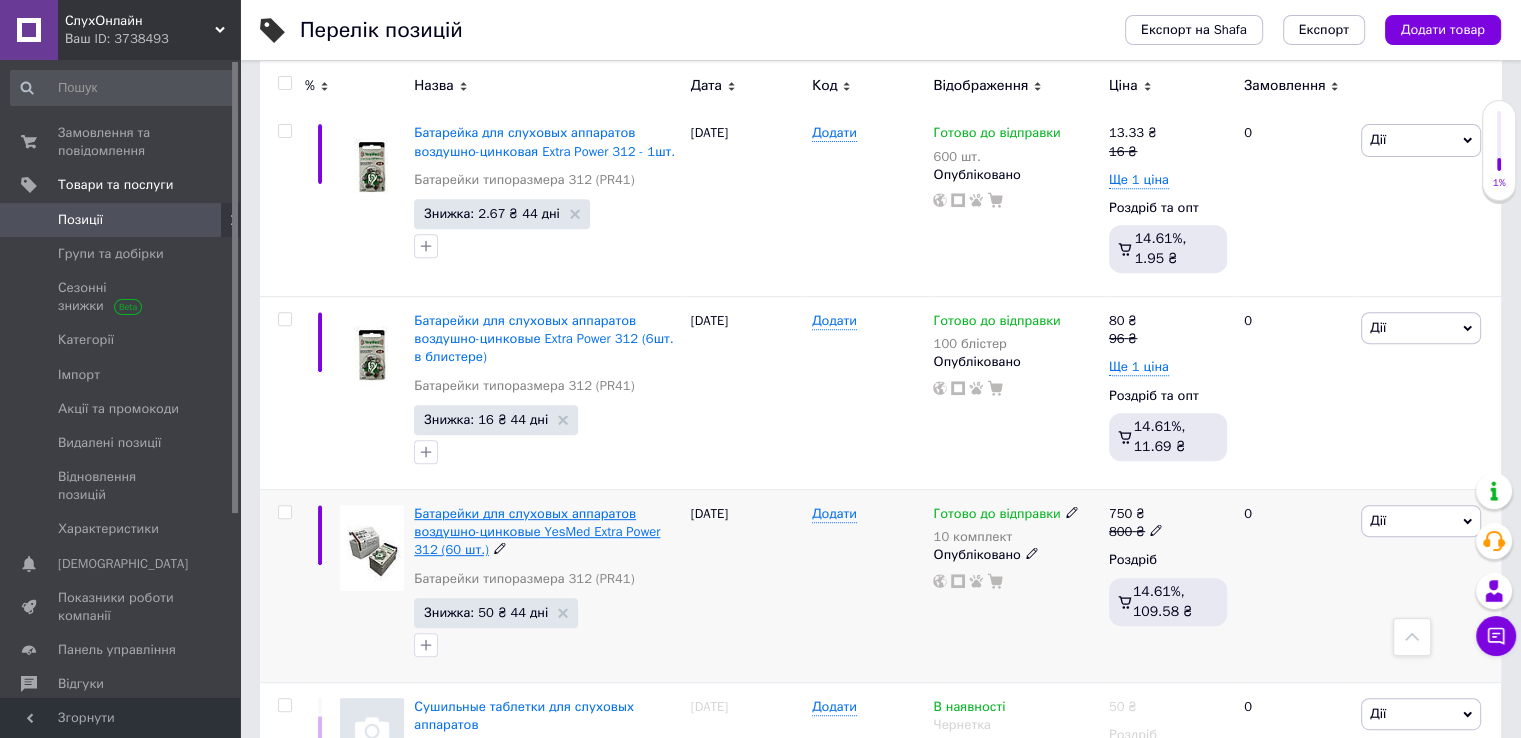 click on "Батарейки для слуховых аппаратов воздушно-цинковые YesMed Extra Power 312 (60 шт.)" at bounding box center (537, 531) 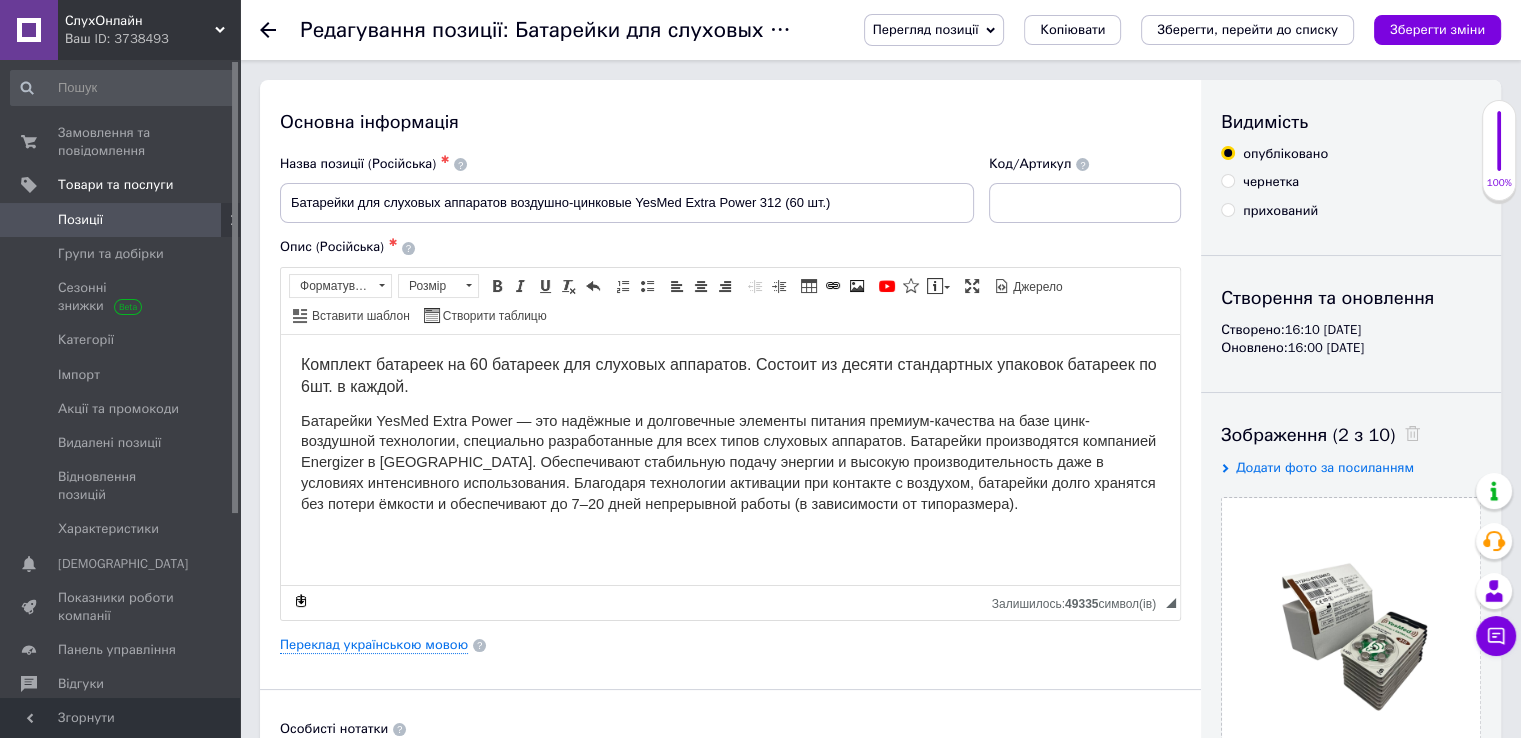 scroll, scrollTop: 0, scrollLeft: 0, axis: both 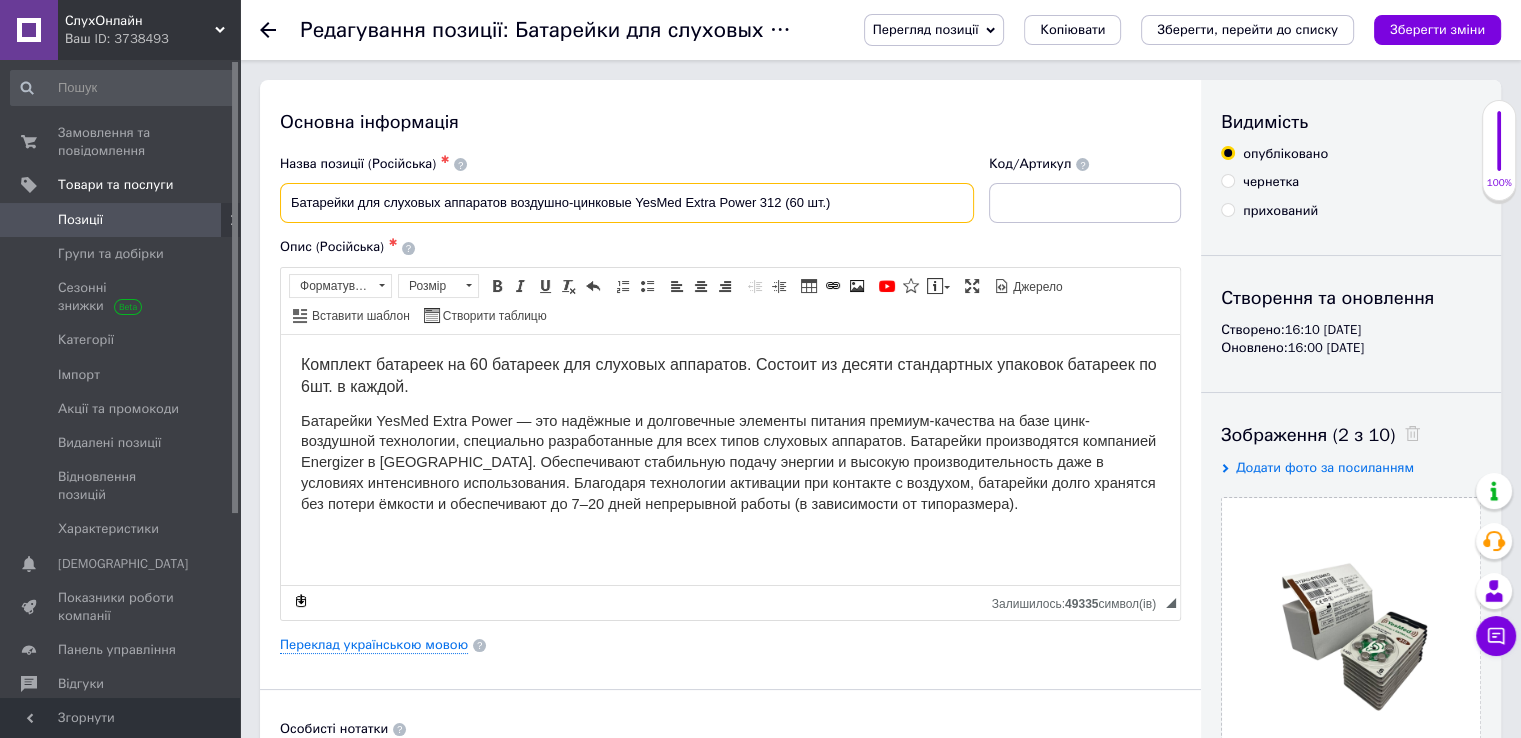 drag, startPoint x: 637, startPoint y: 206, endPoint x: 685, endPoint y: 213, distance: 48.507732 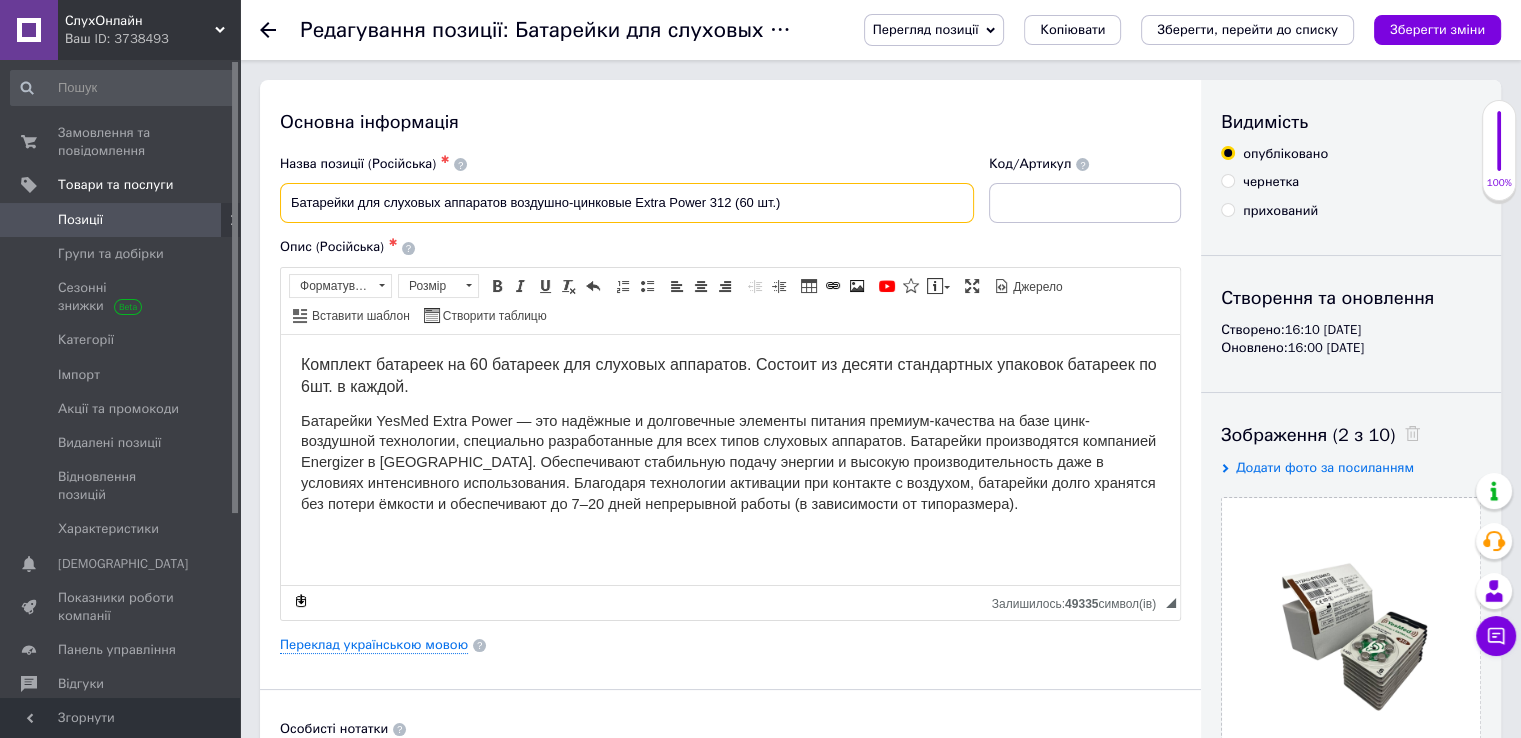 type on "Батарейки для слуховых аппаратов воздушно-цинковые Extra Power 312 (60 шт.)" 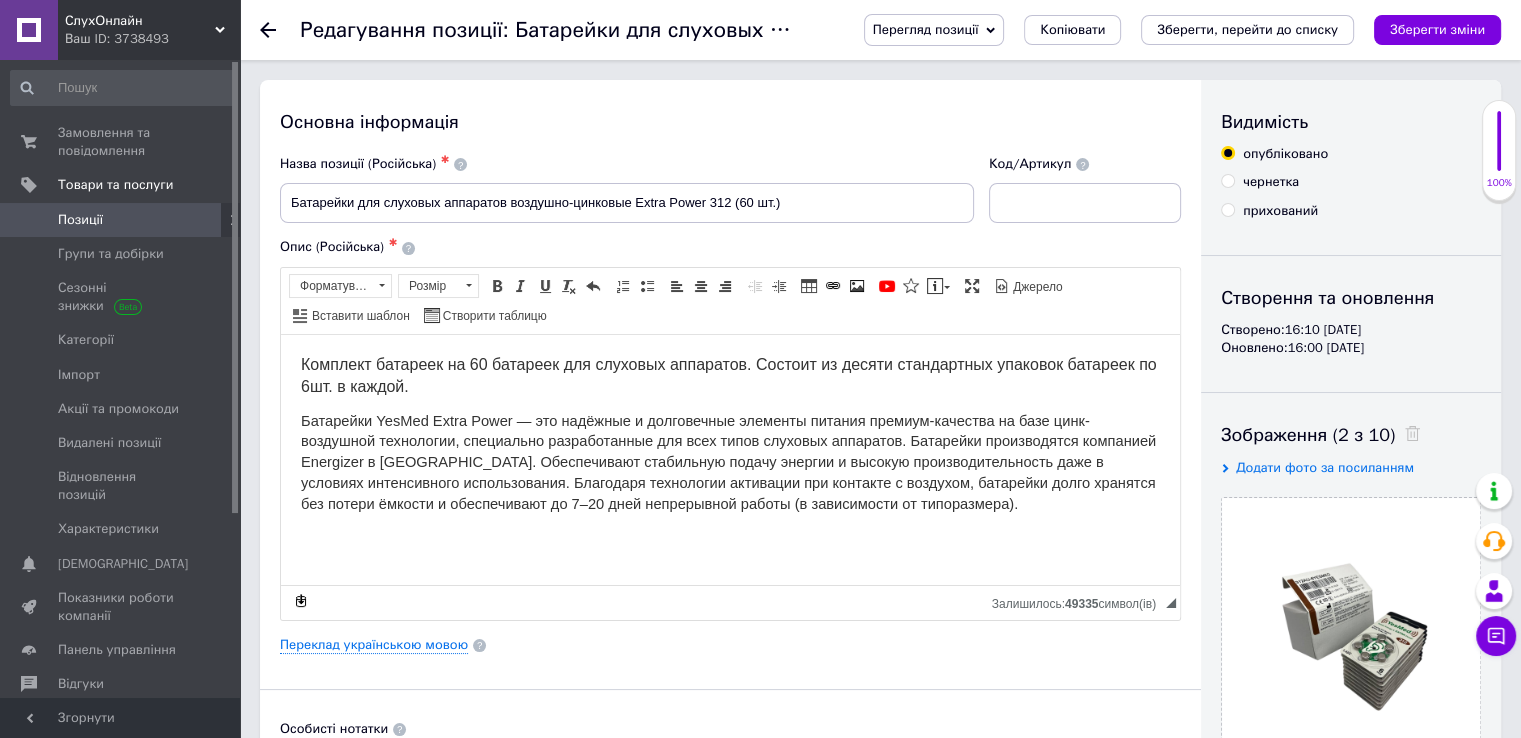 click on "Перегляд позиції Зберегти та переглянути на сайті Зберегти та переглянути на маркетплейсі [DOMAIN_NAME] Копіювати Зберегти, перейти до списку Зберегти зміни" at bounding box center (1162, 30) 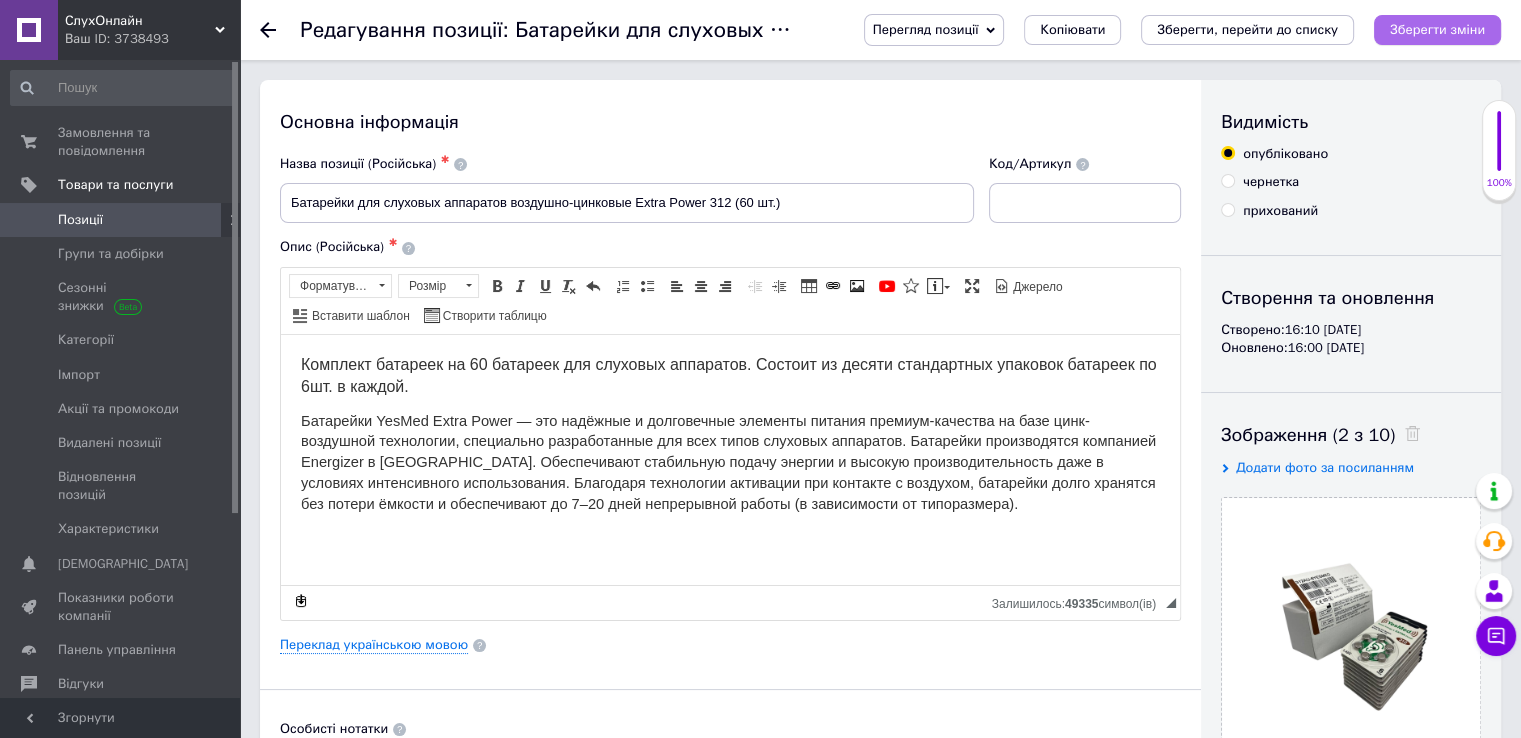 click on "Зберегти зміни" at bounding box center [1437, 29] 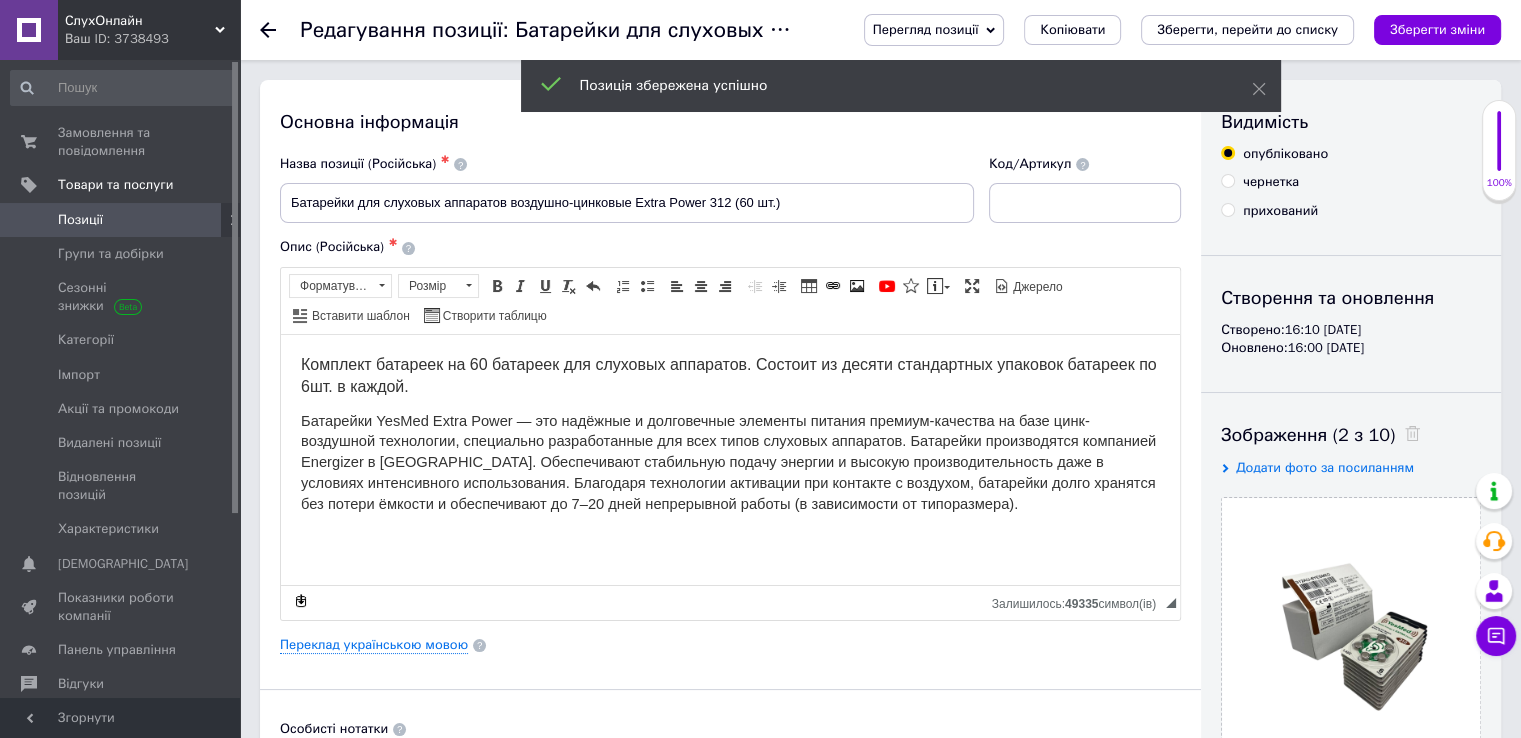 click 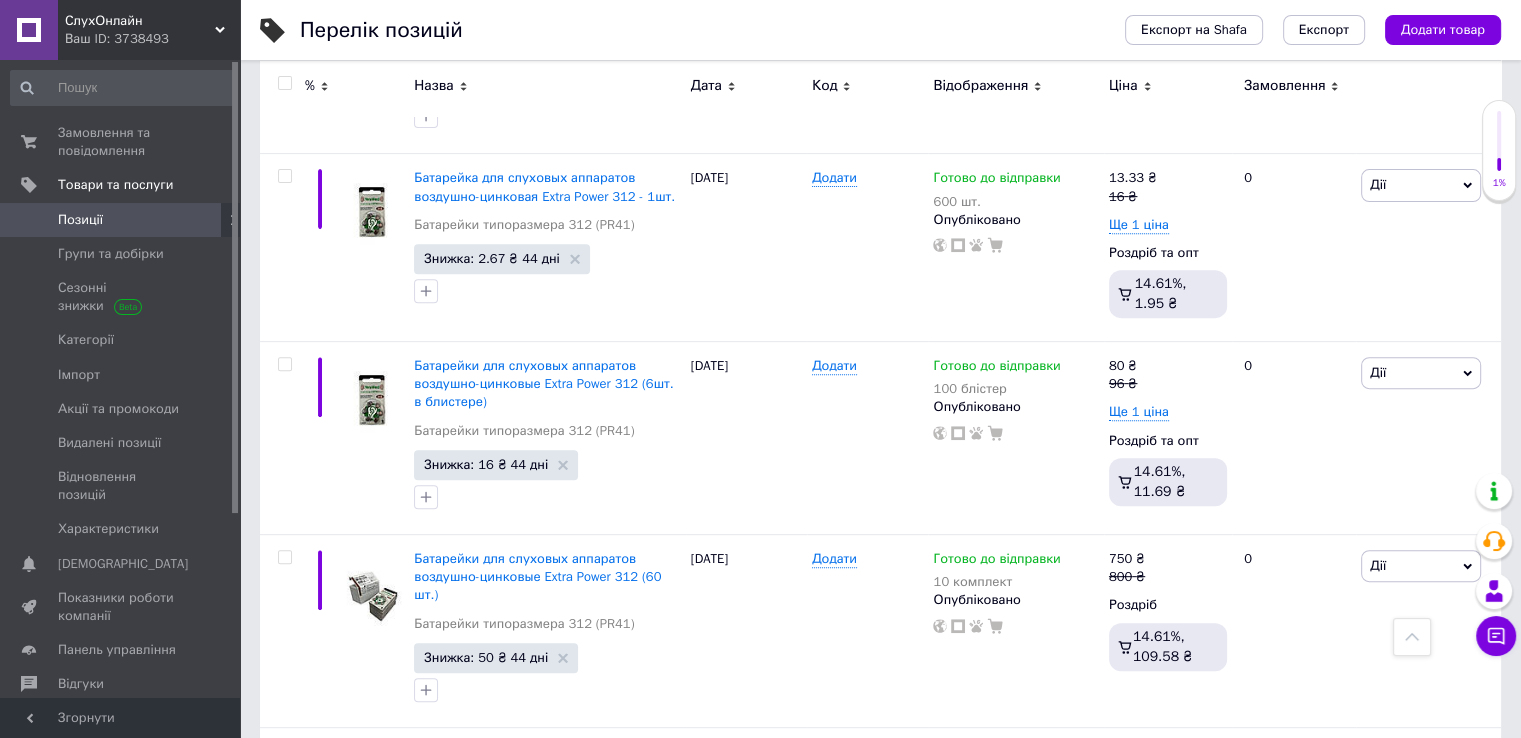 scroll, scrollTop: 788, scrollLeft: 0, axis: vertical 